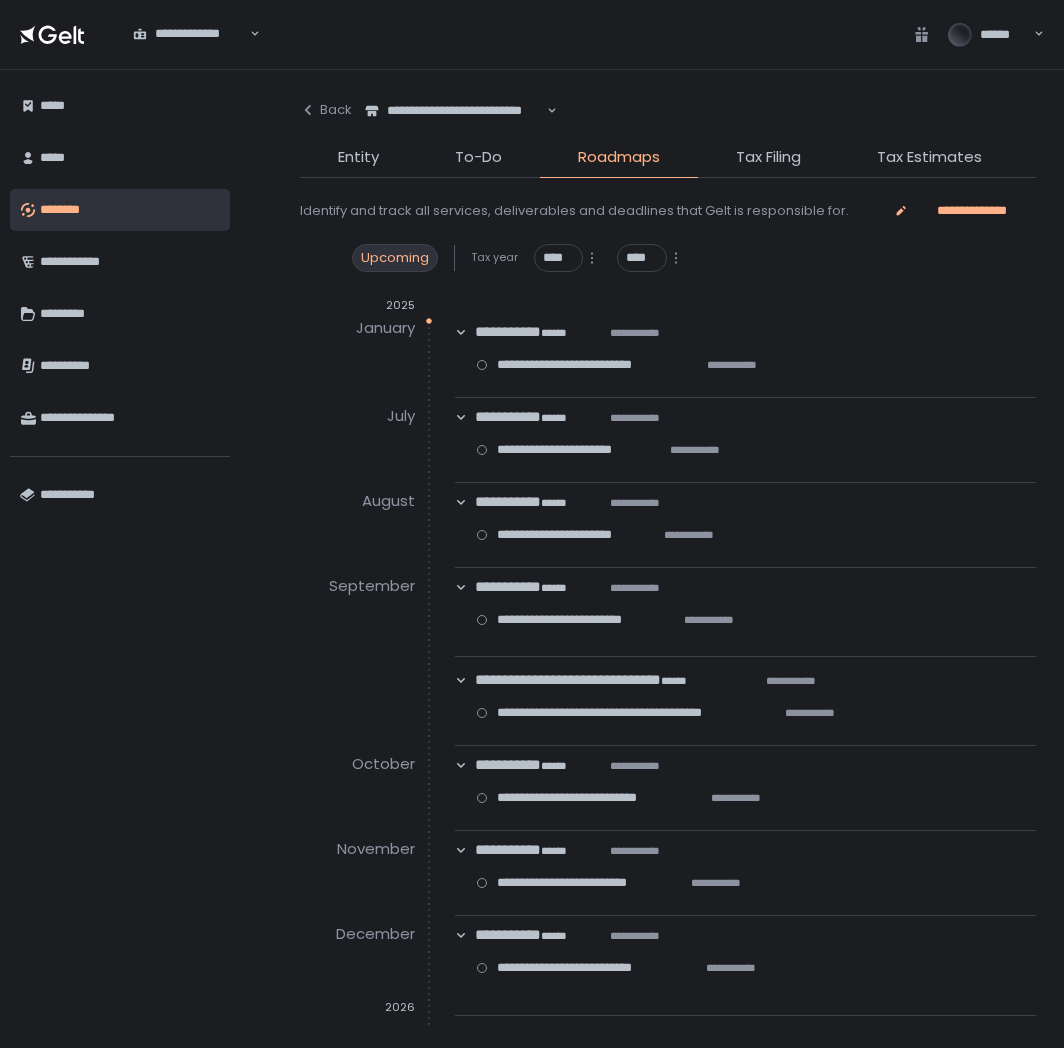 scroll, scrollTop: 0, scrollLeft: 0, axis: both 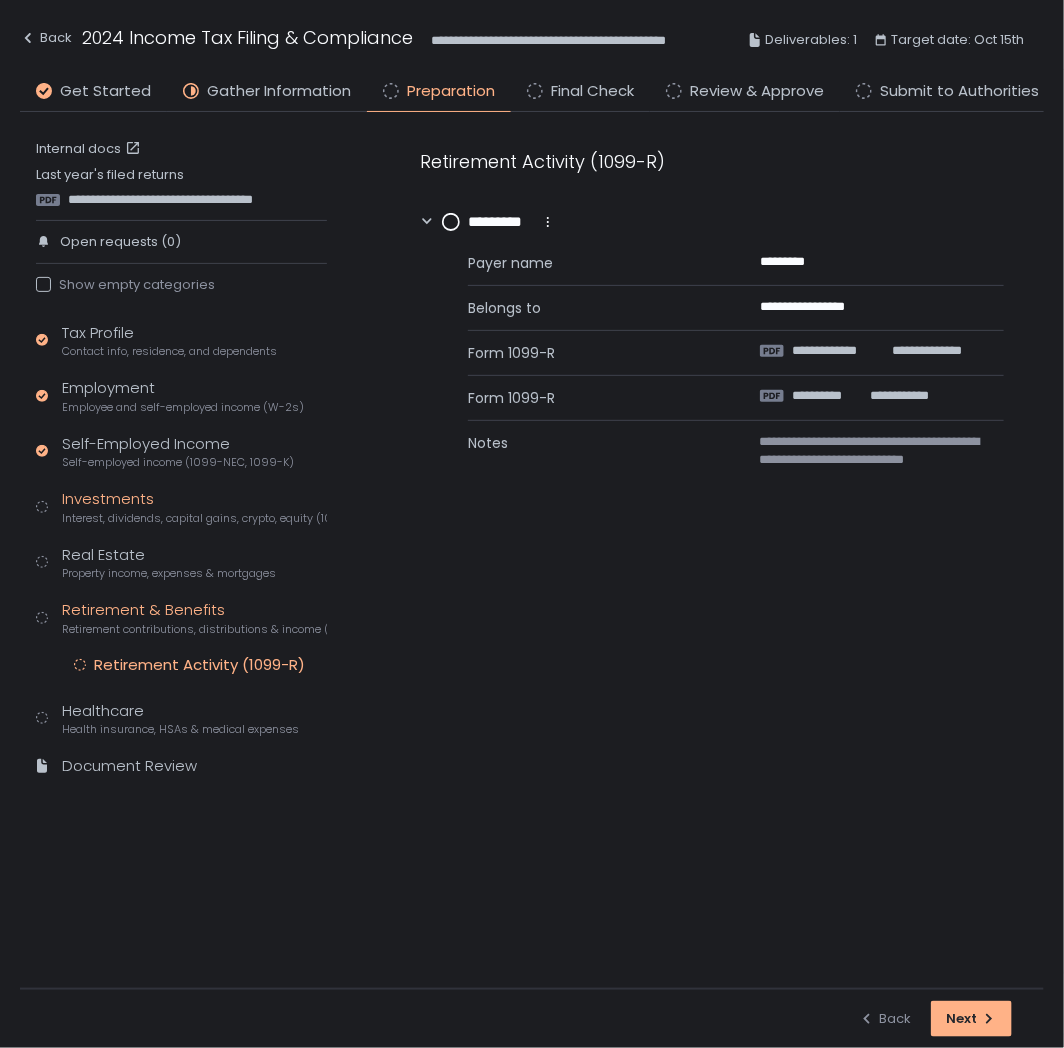 click on "Investments Interest, dividends, capital gains, crypto, equity (1099s, K-1s)" 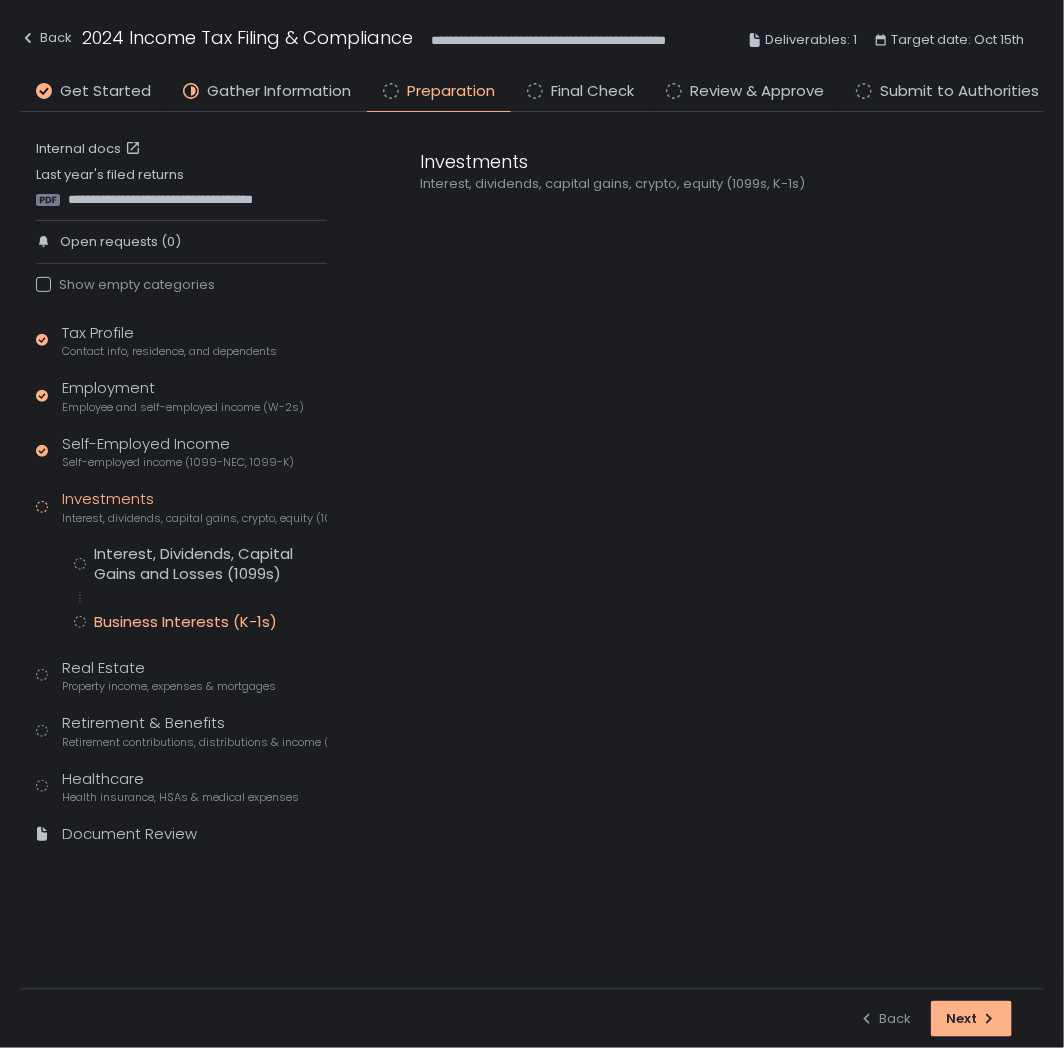click on "Business Interests (K-1s)" 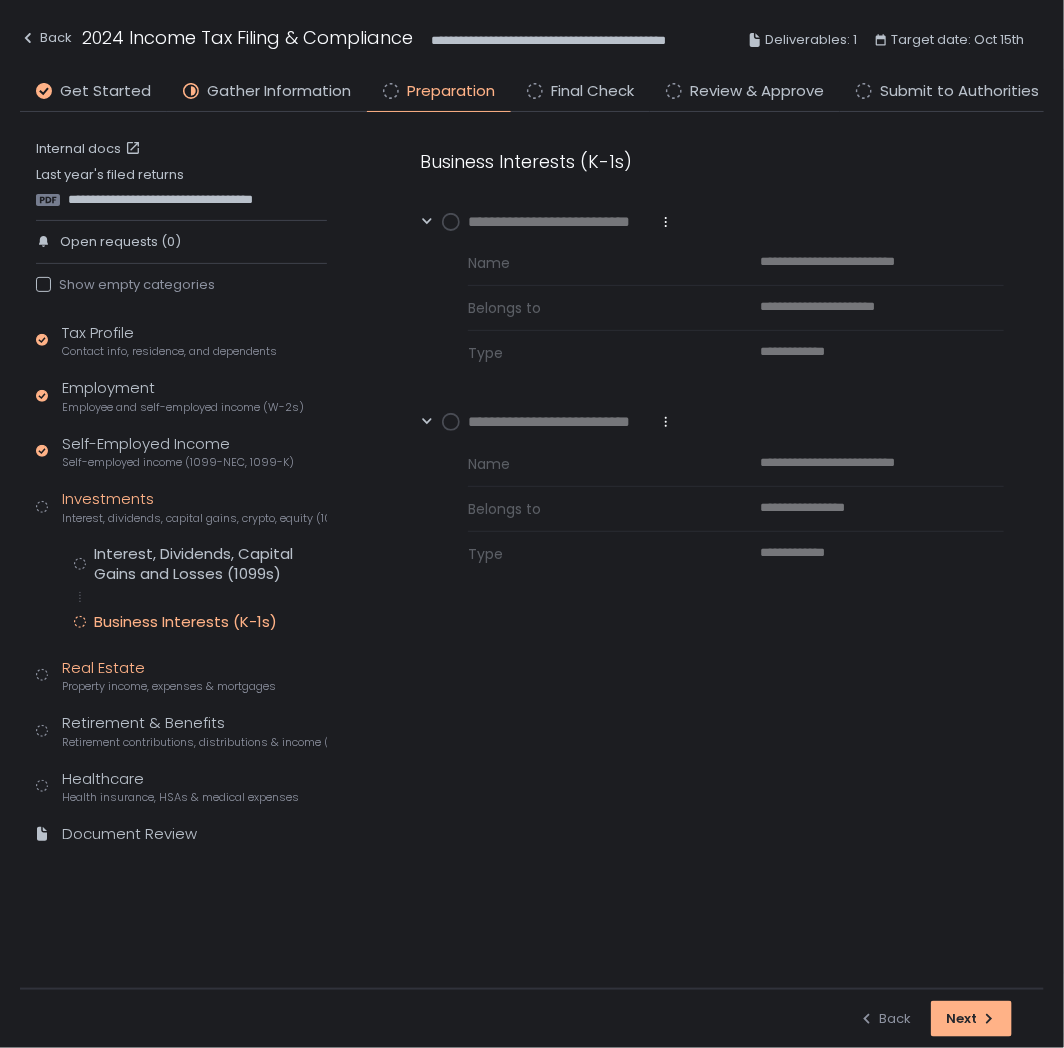click on "Property income, expenses & mortgages" 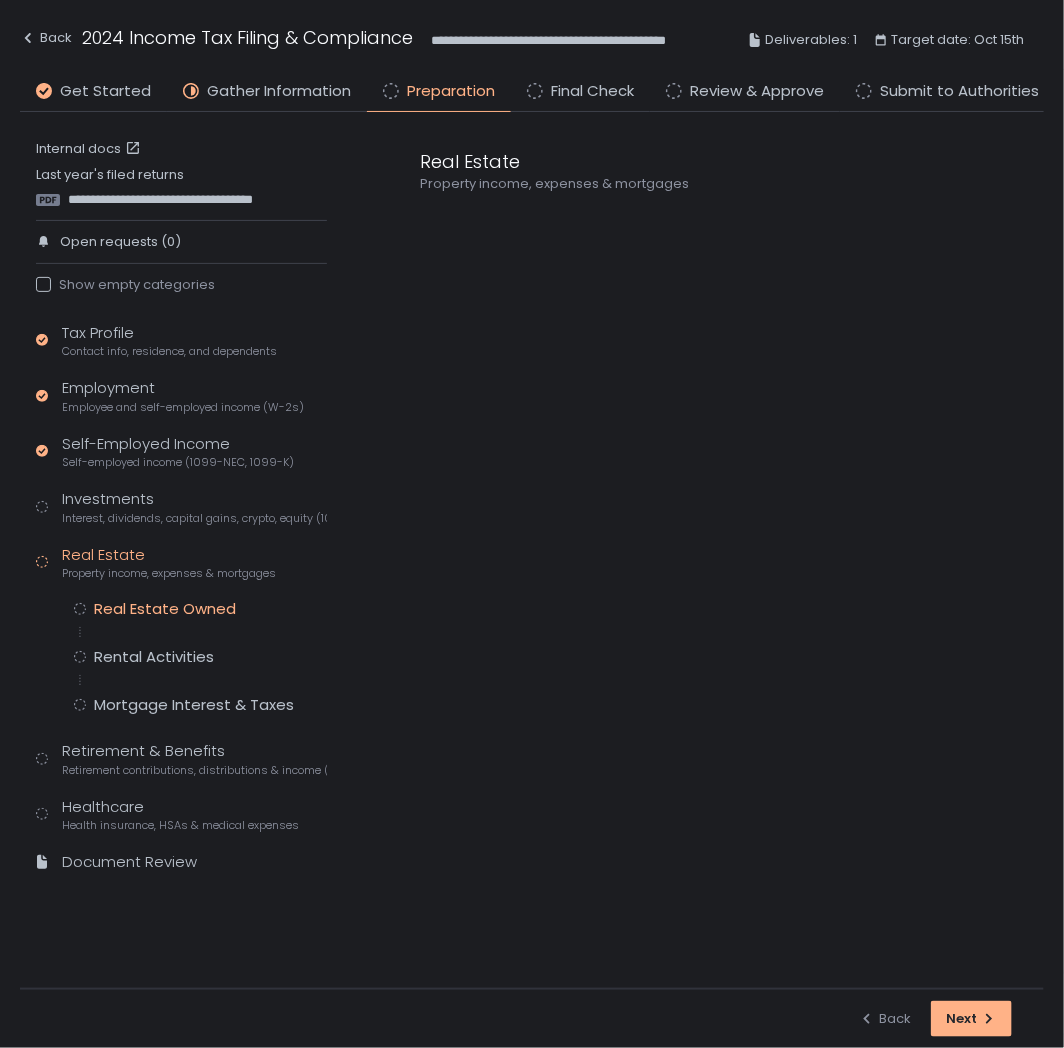 click on "Real Estate Owned" 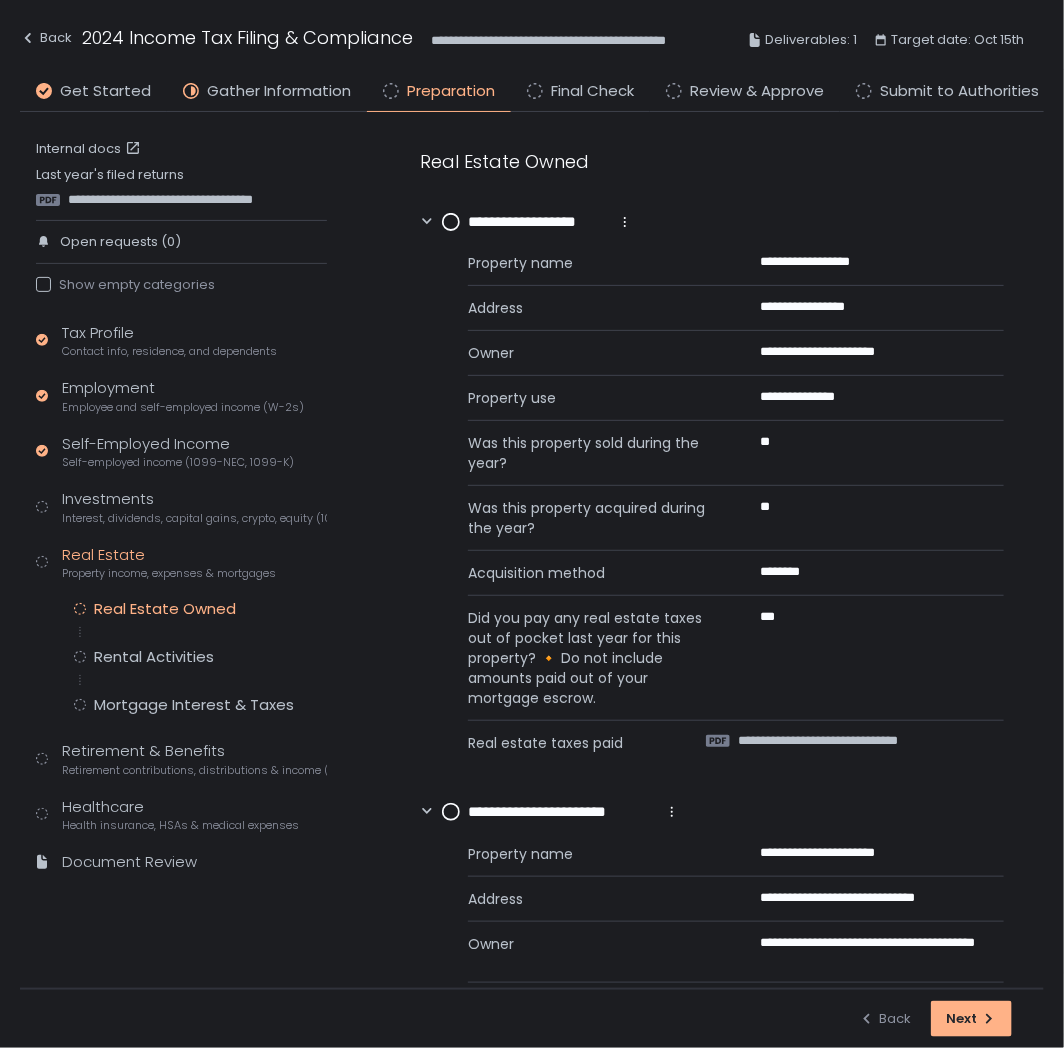 scroll, scrollTop: 222, scrollLeft: 0, axis: vertical 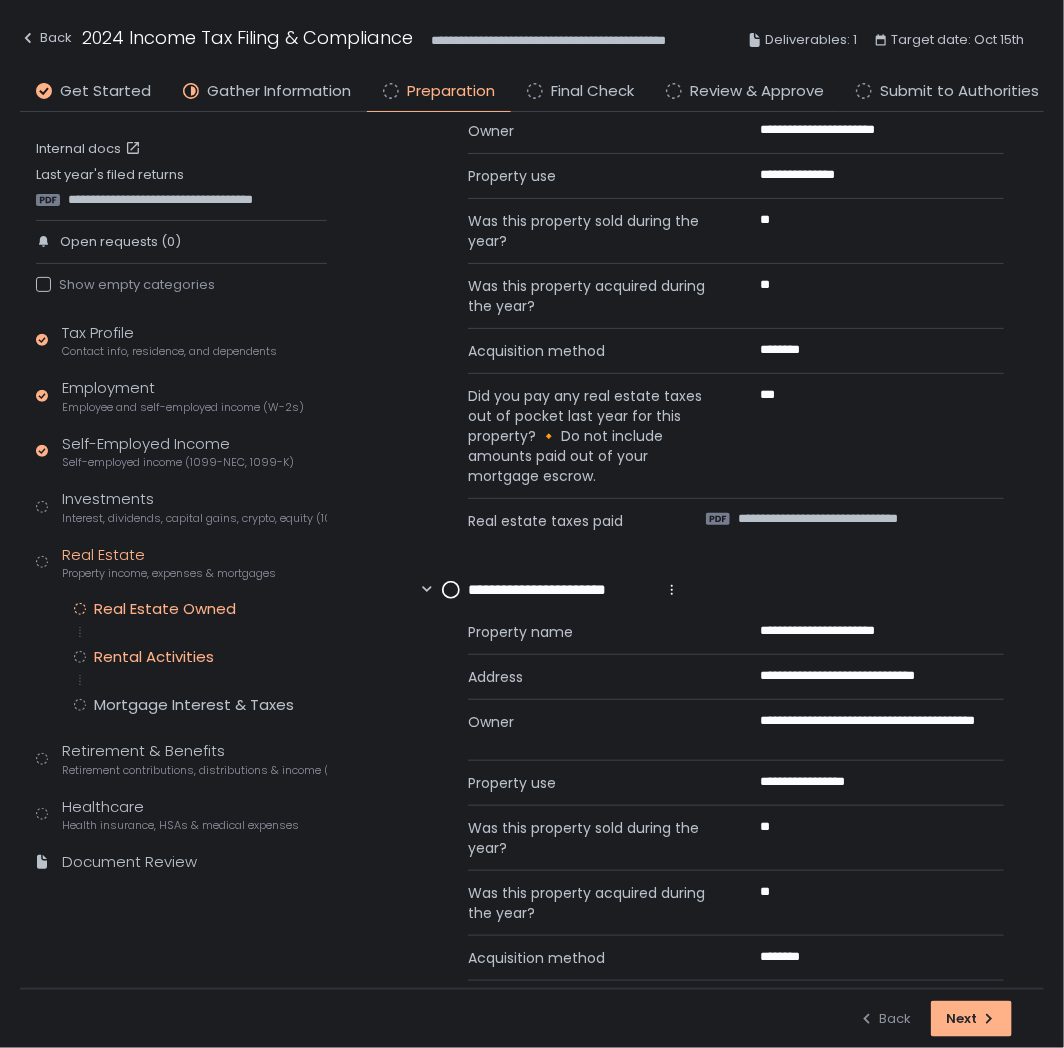click on "Rental Activities" 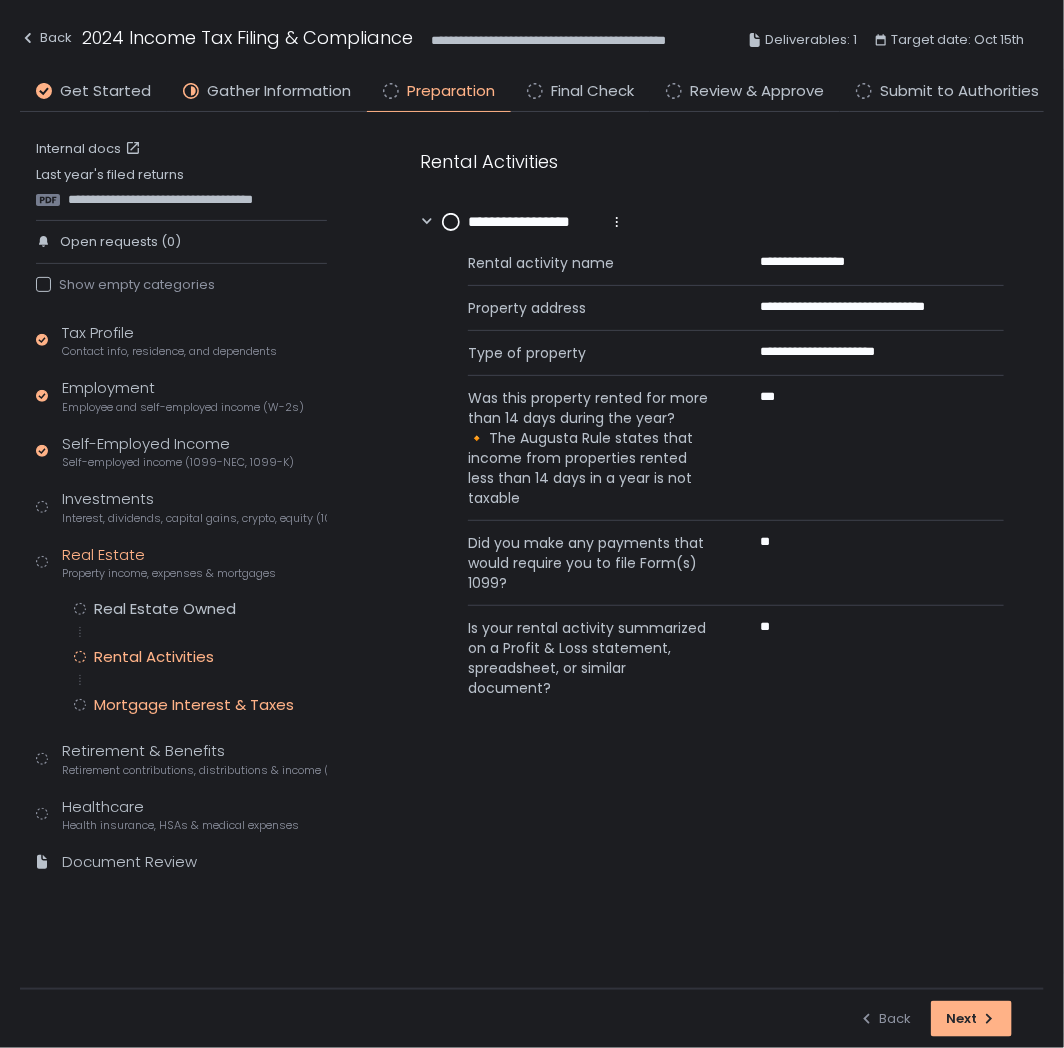 click on "Mortgage Interest & Taxes" 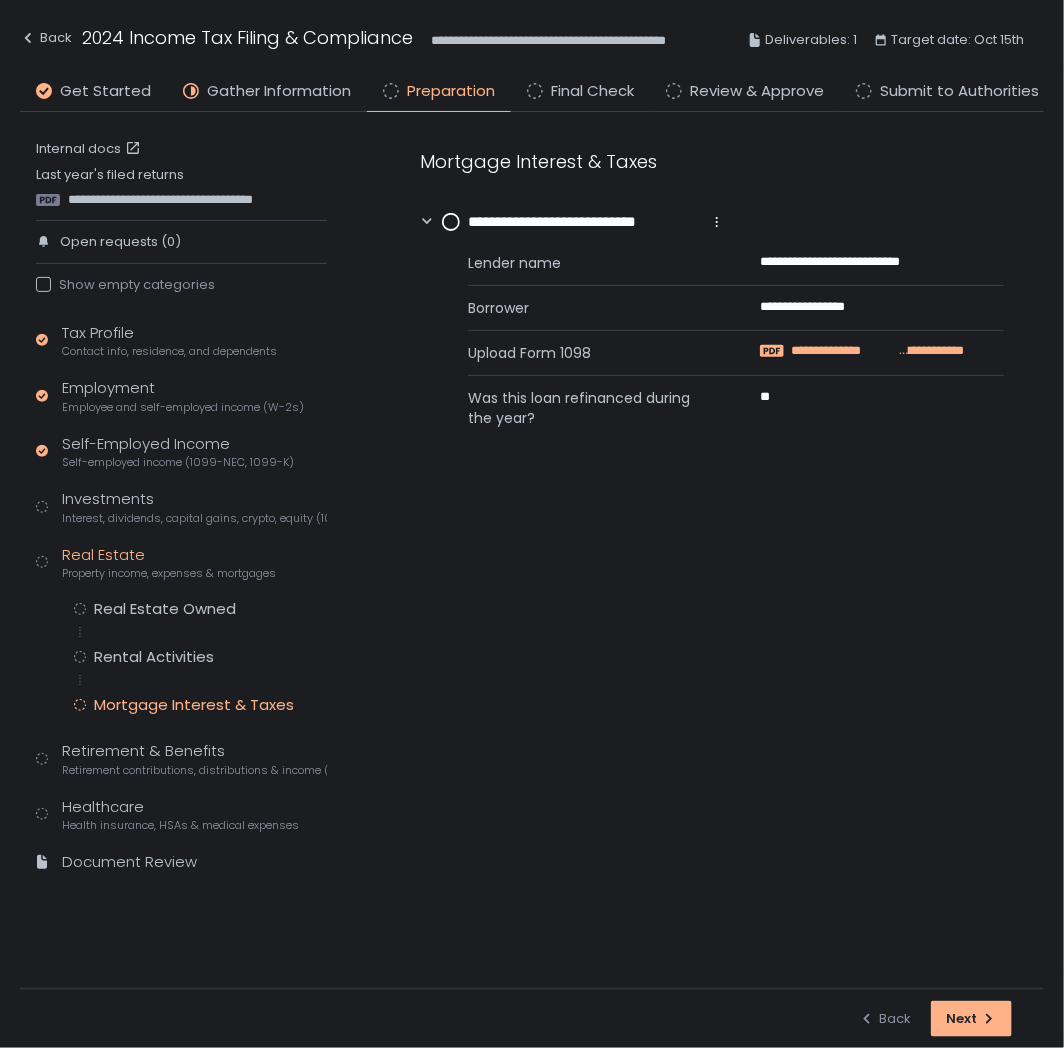 click on "**********" at bounding box center (845, 351) 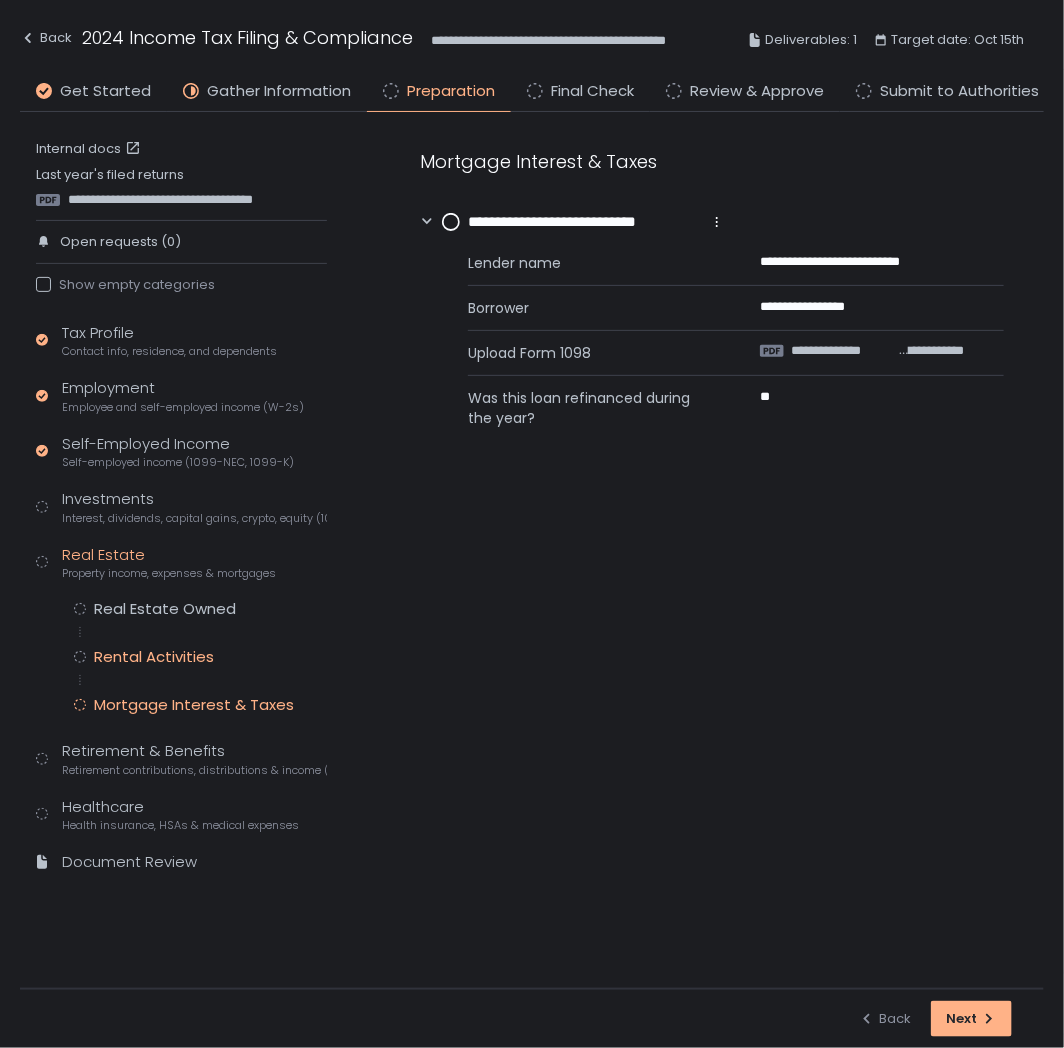 click on "Rental Activities" 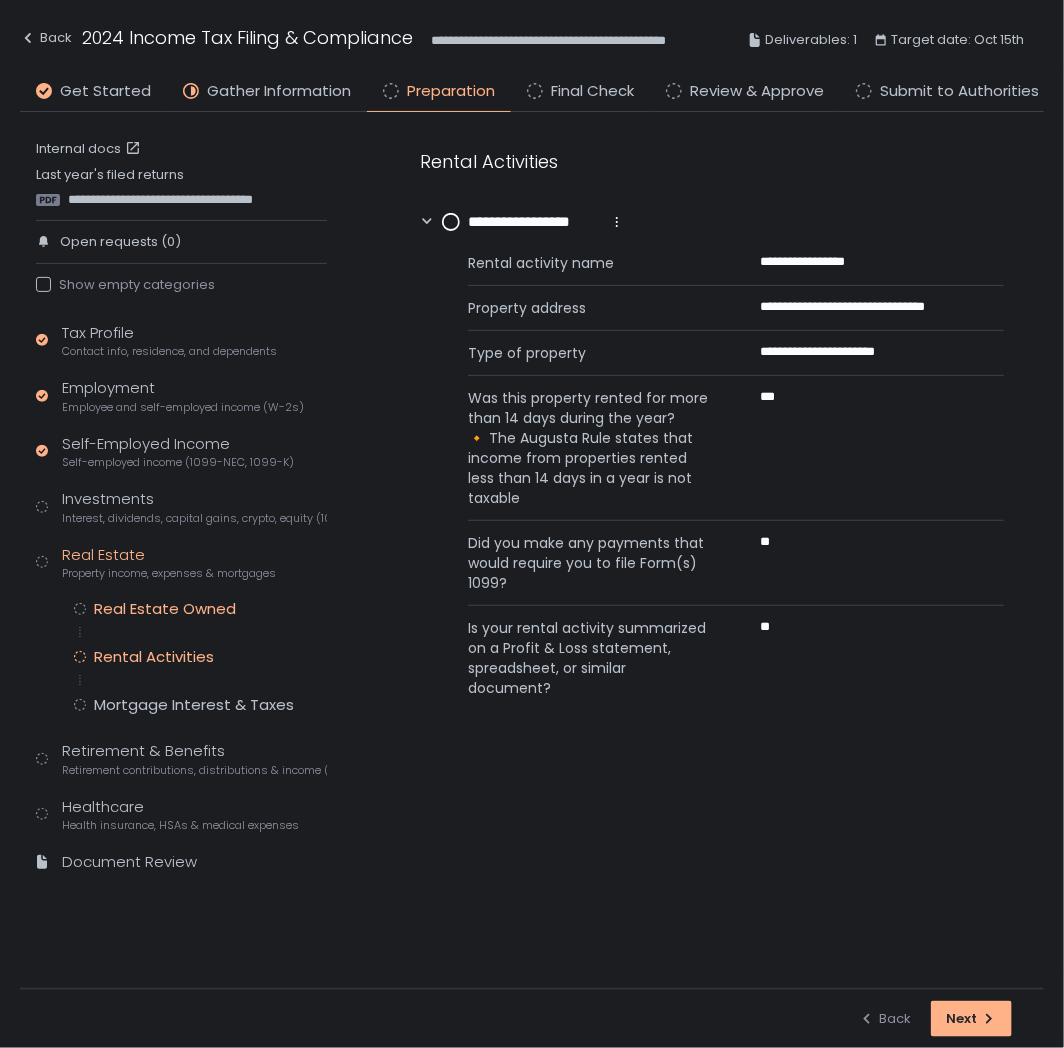 click on "Real Estate Owned" 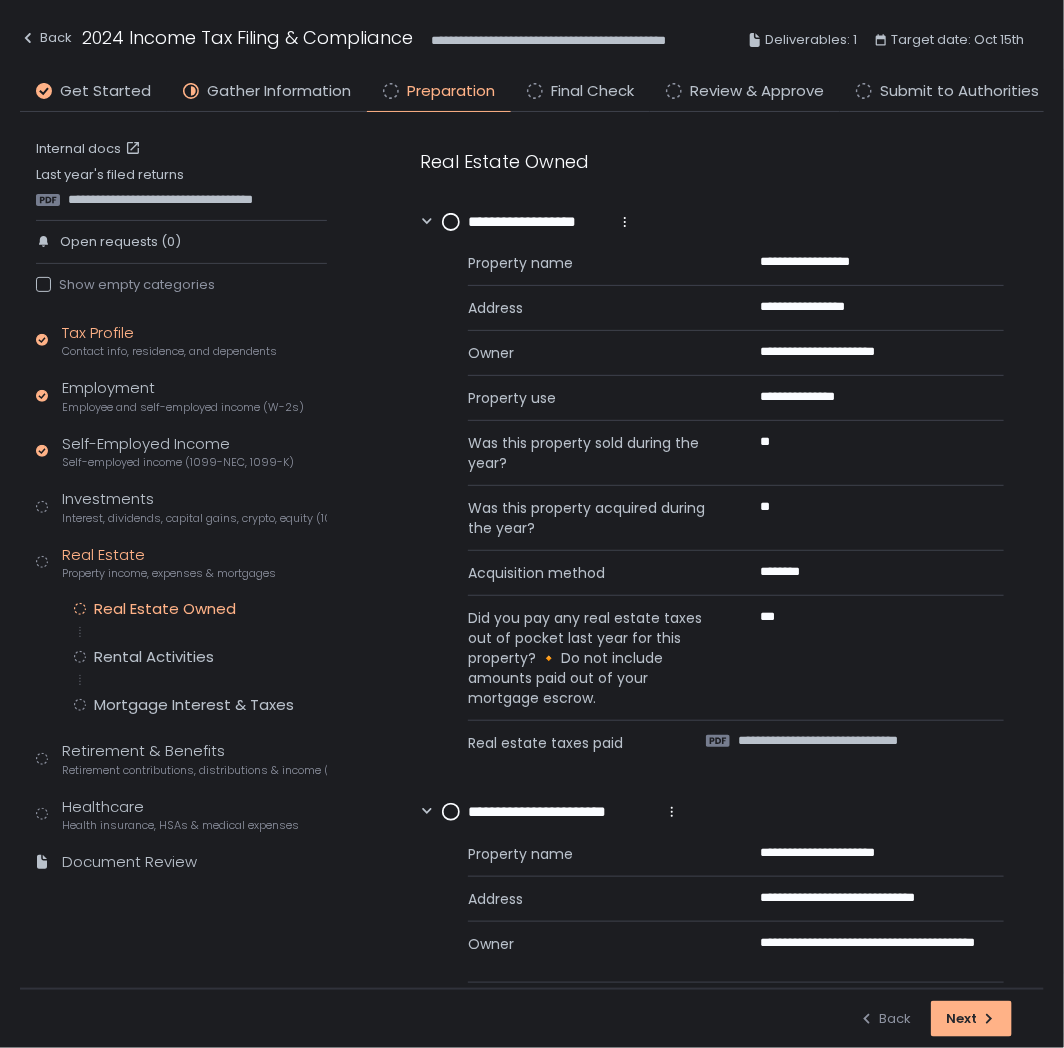 click on "Contact info, residence, and dependents" 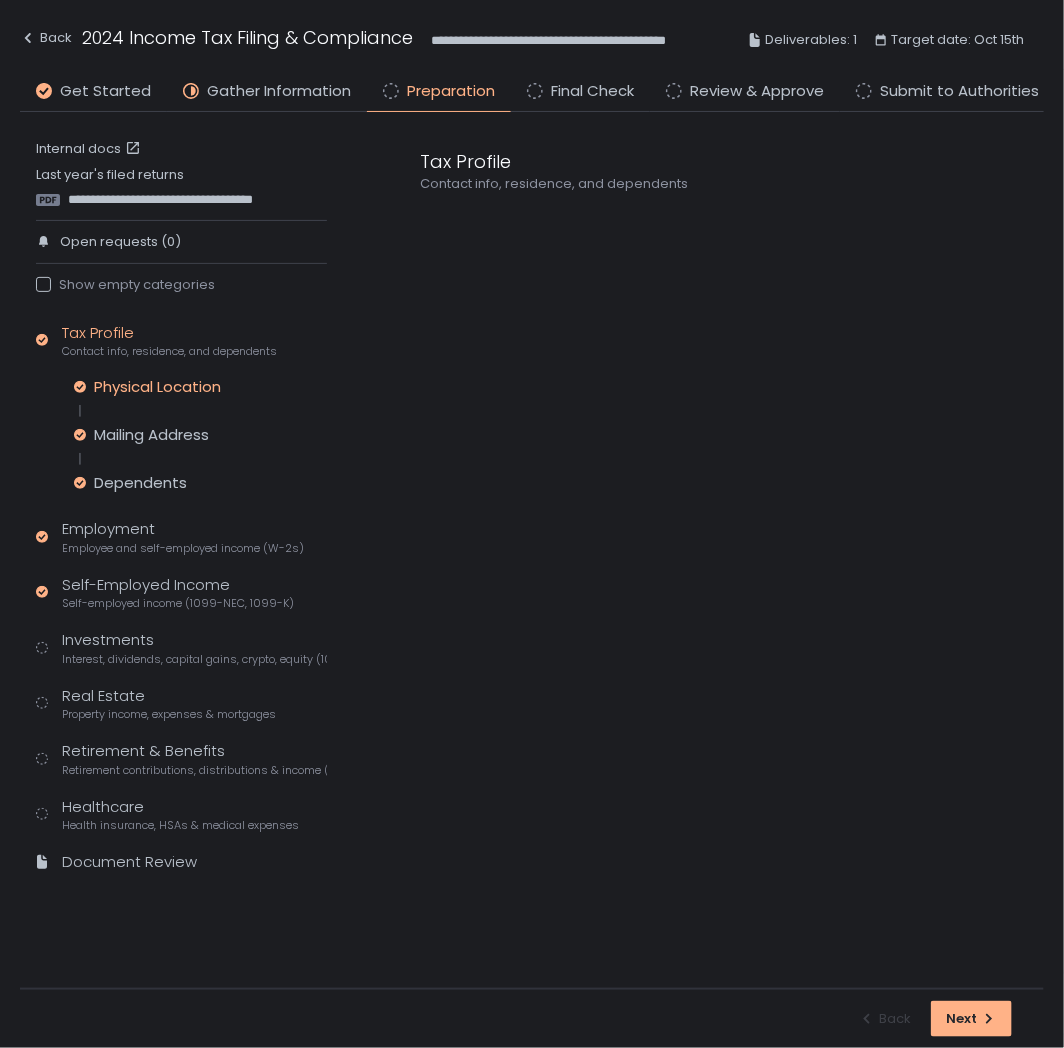 click on "Physical Location" 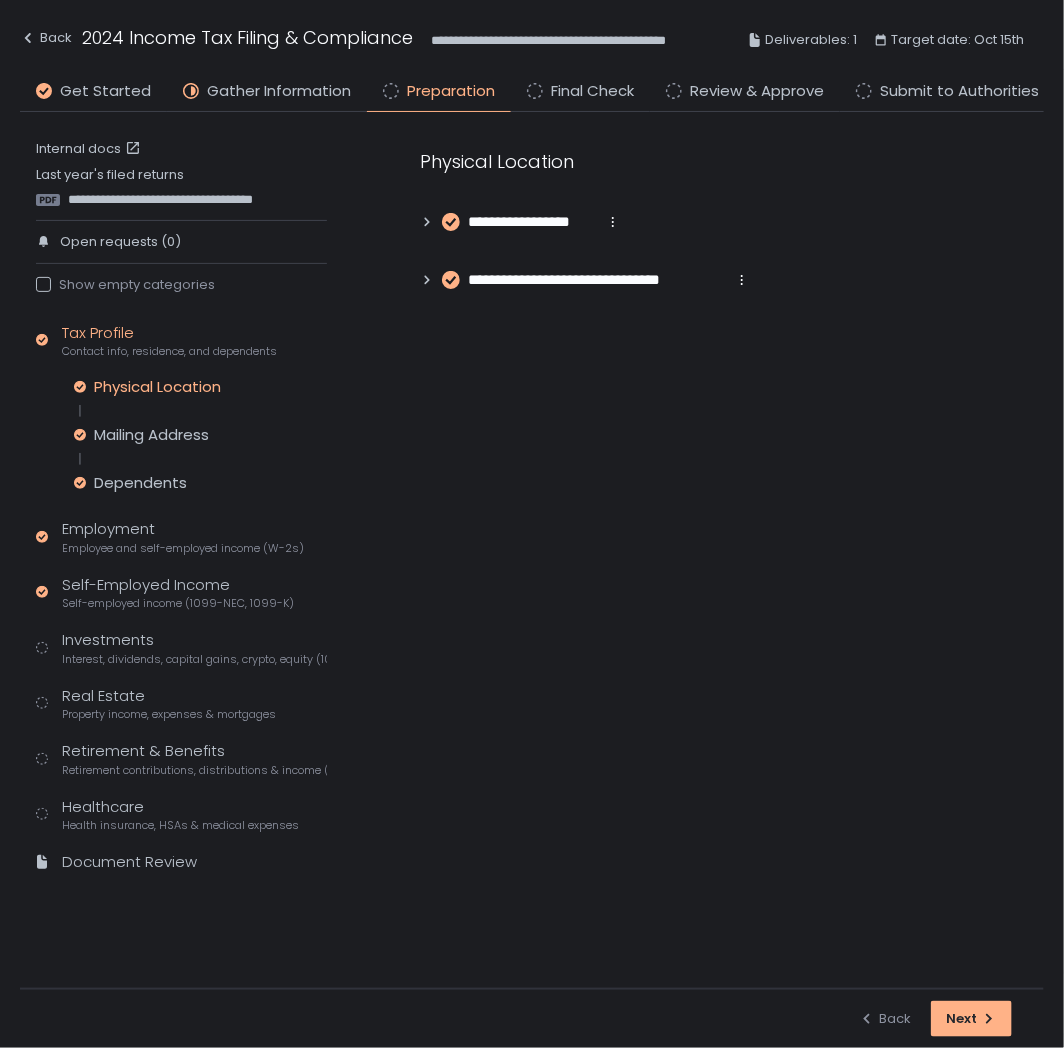 click 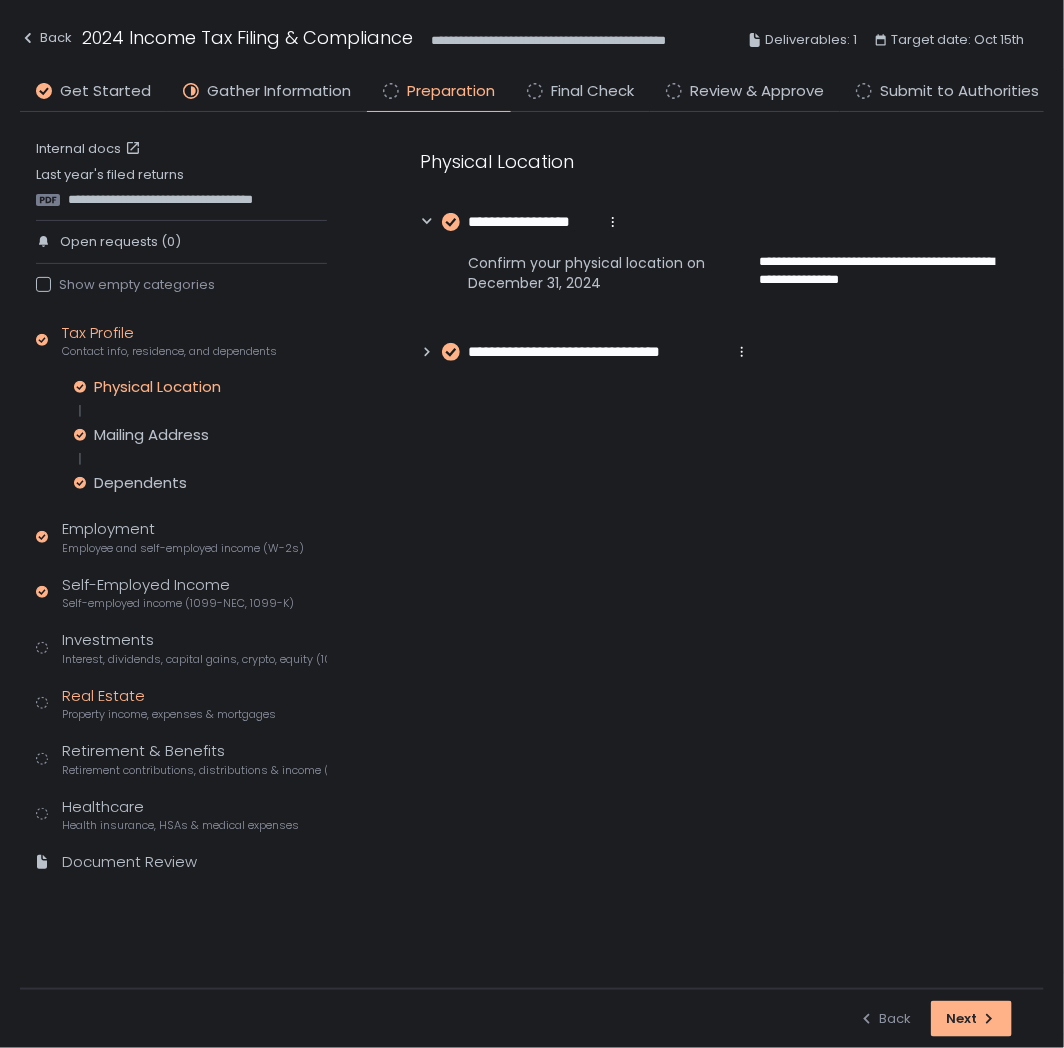 click on "Real Estate Property income, expenses & mortgages" 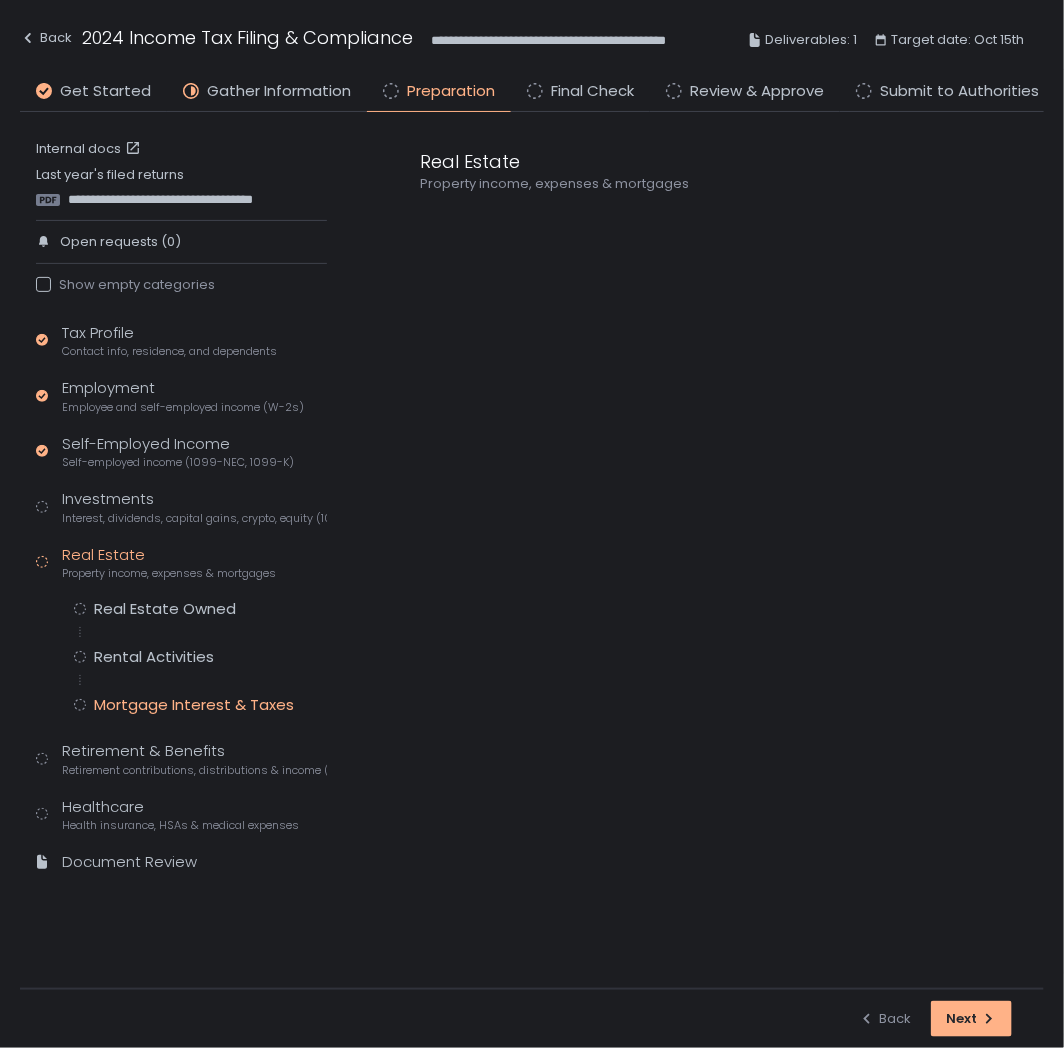 click on "Mortgage Interest & Taxes" 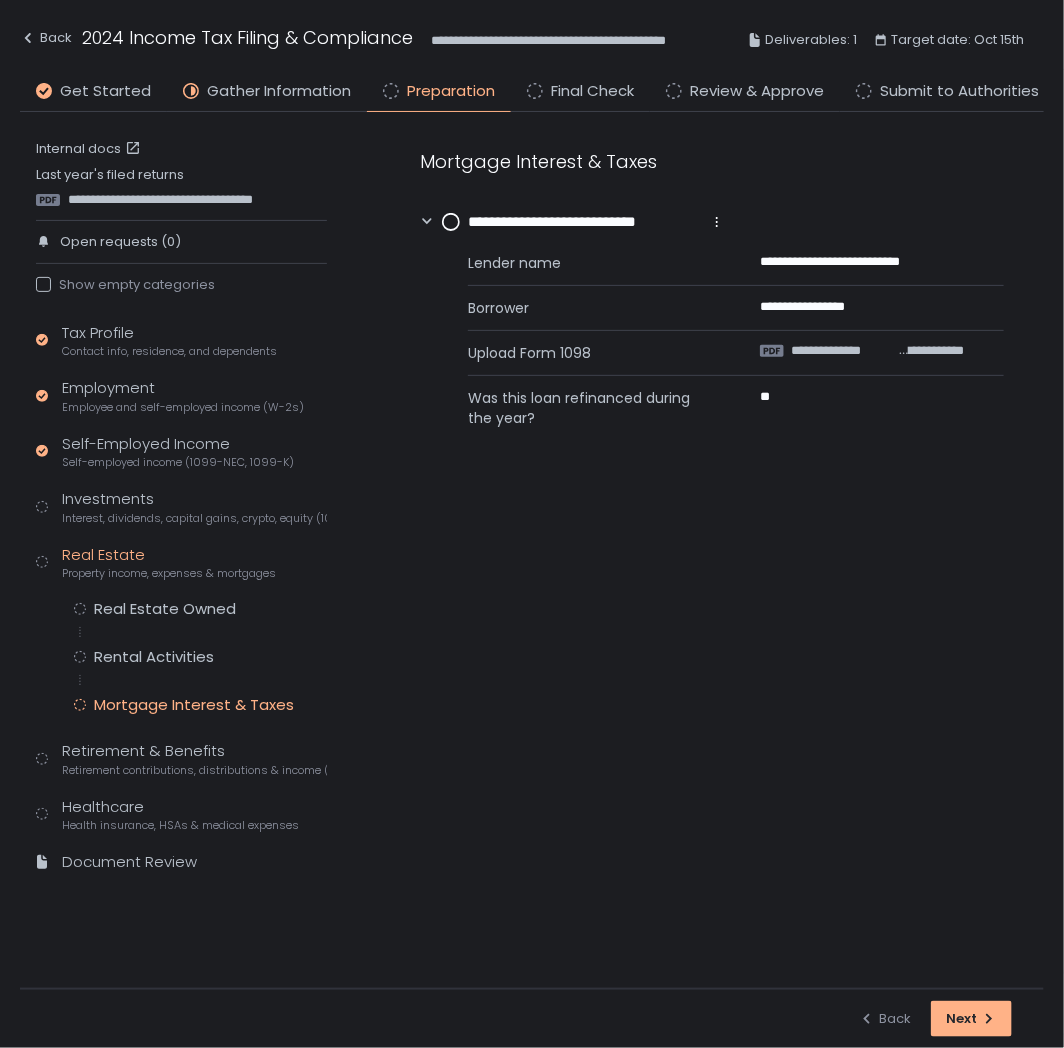 click 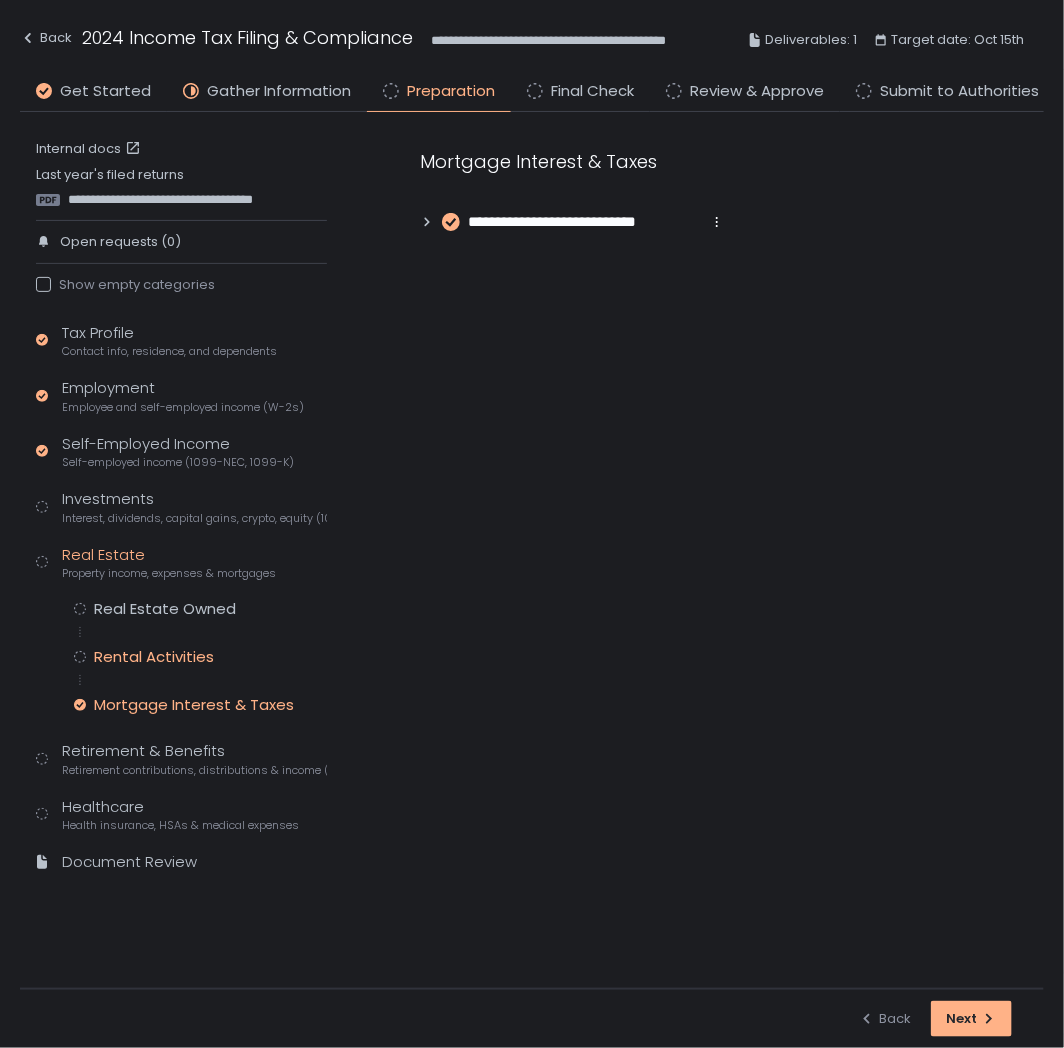 click on "Rental Activities" 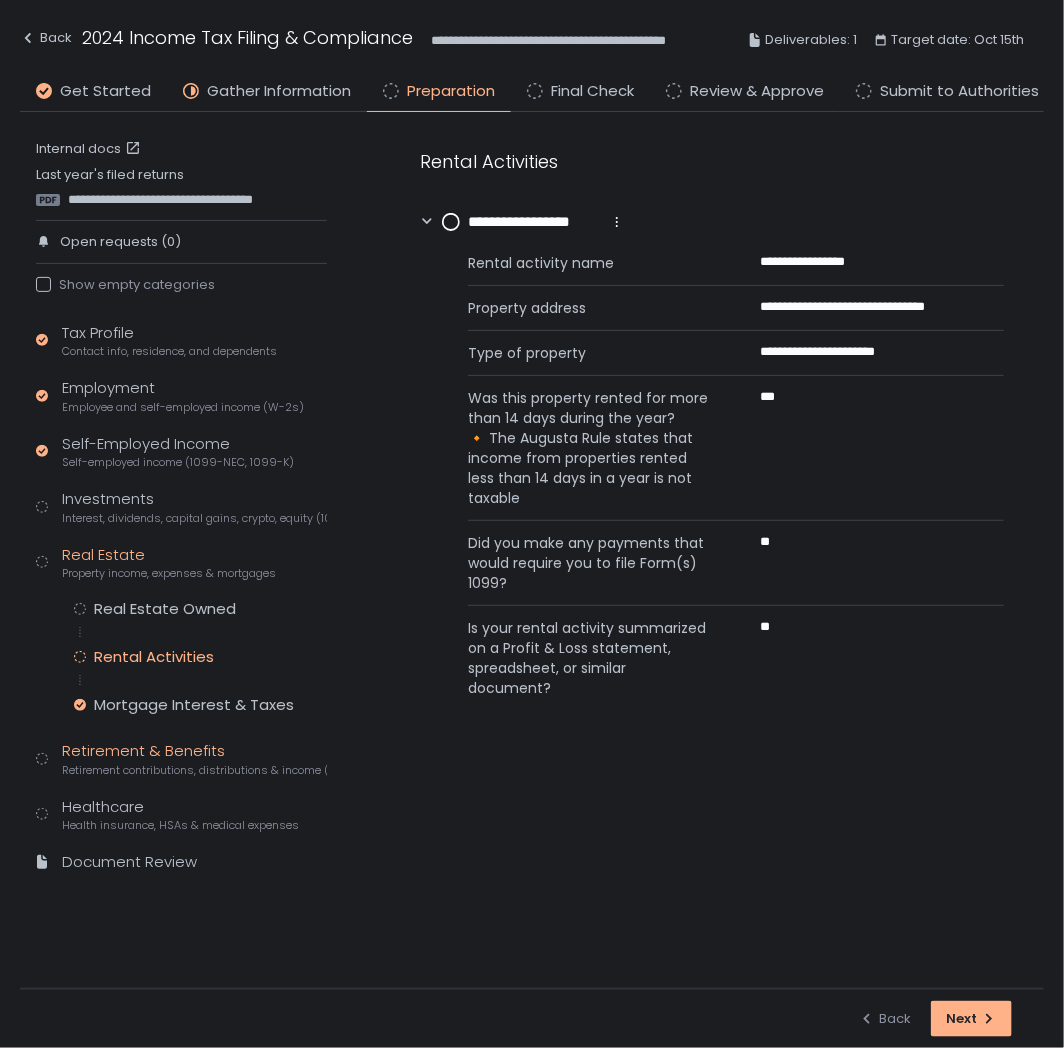 click on "Retirement & Benefits Retirement contributions, distributions & income (1099-R, 5498)" 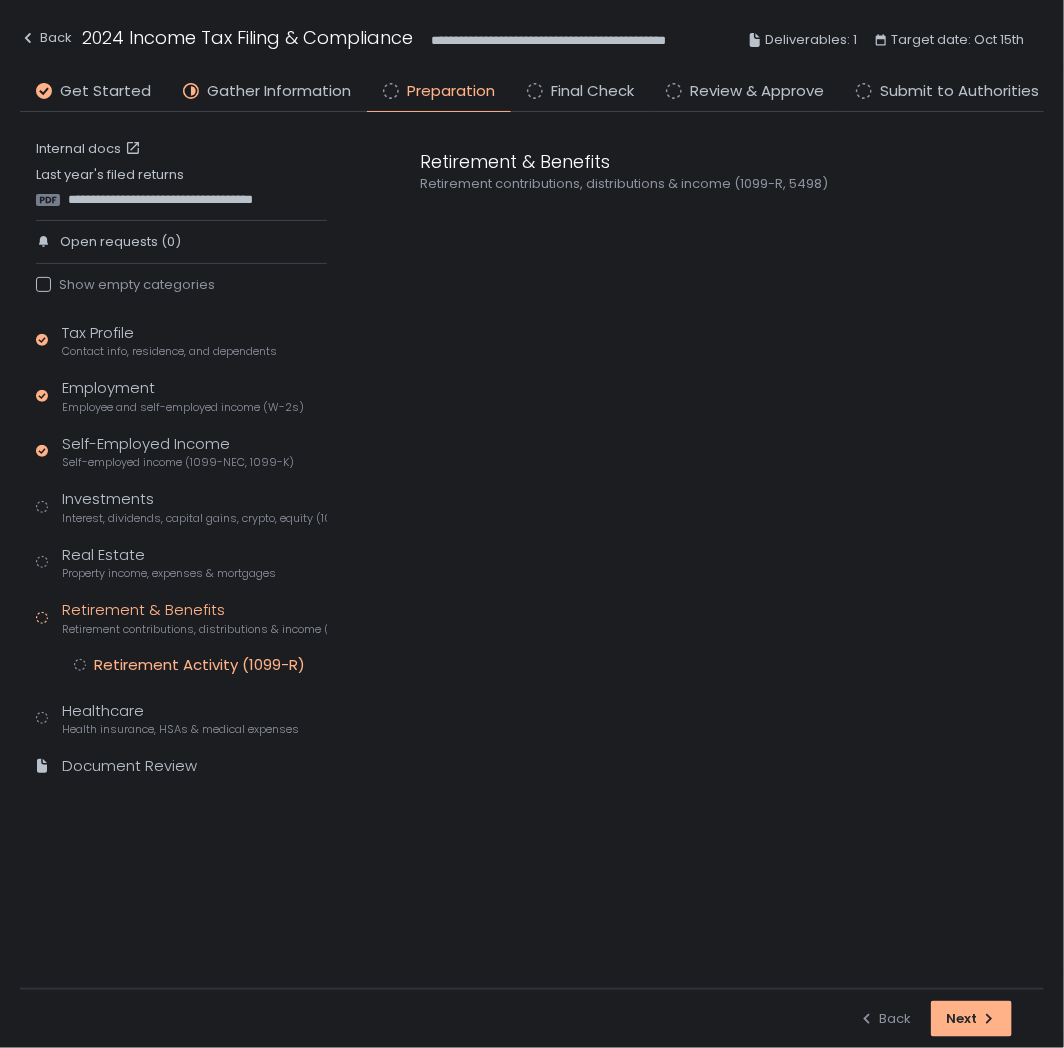 click on "Retirement Activity (1099-R)" 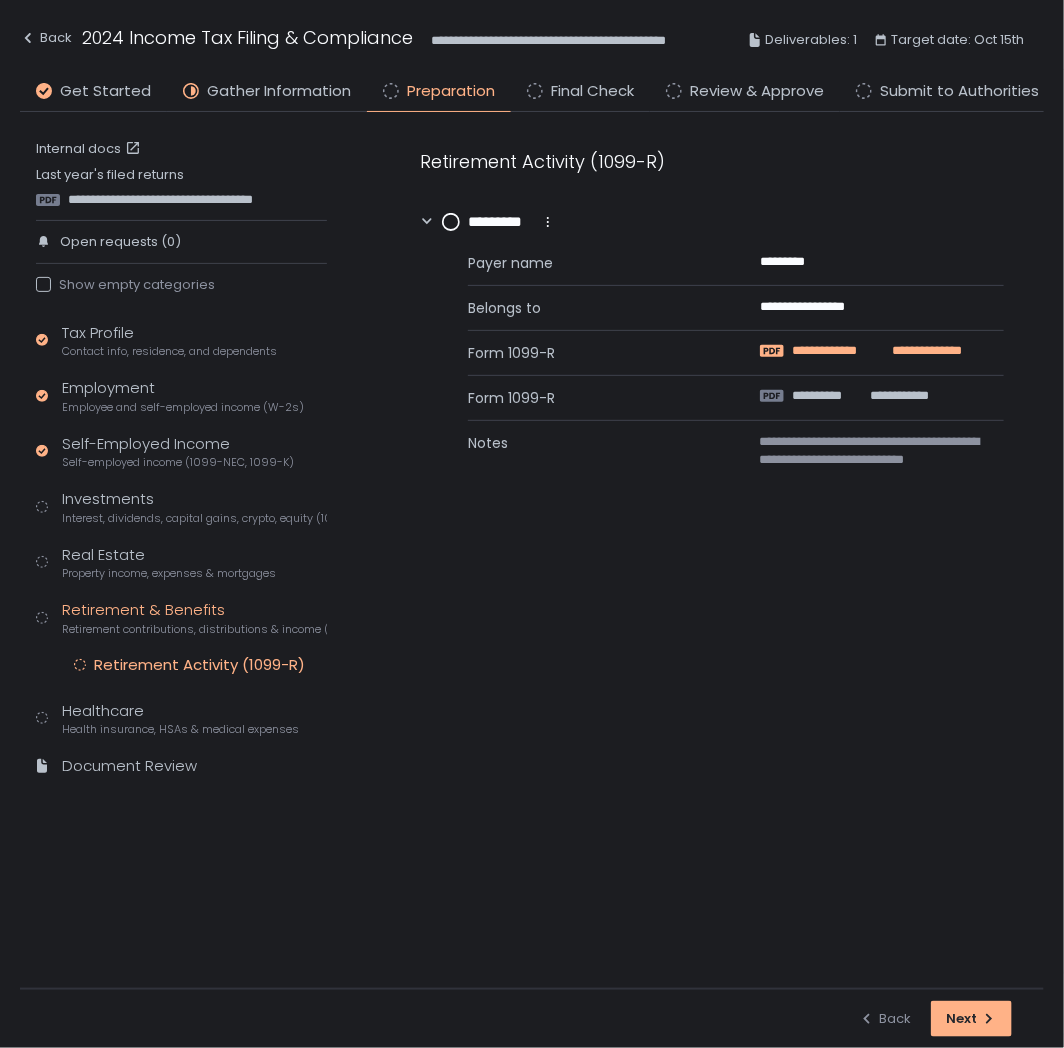 click on "**********" at bounding box center [839, 351] 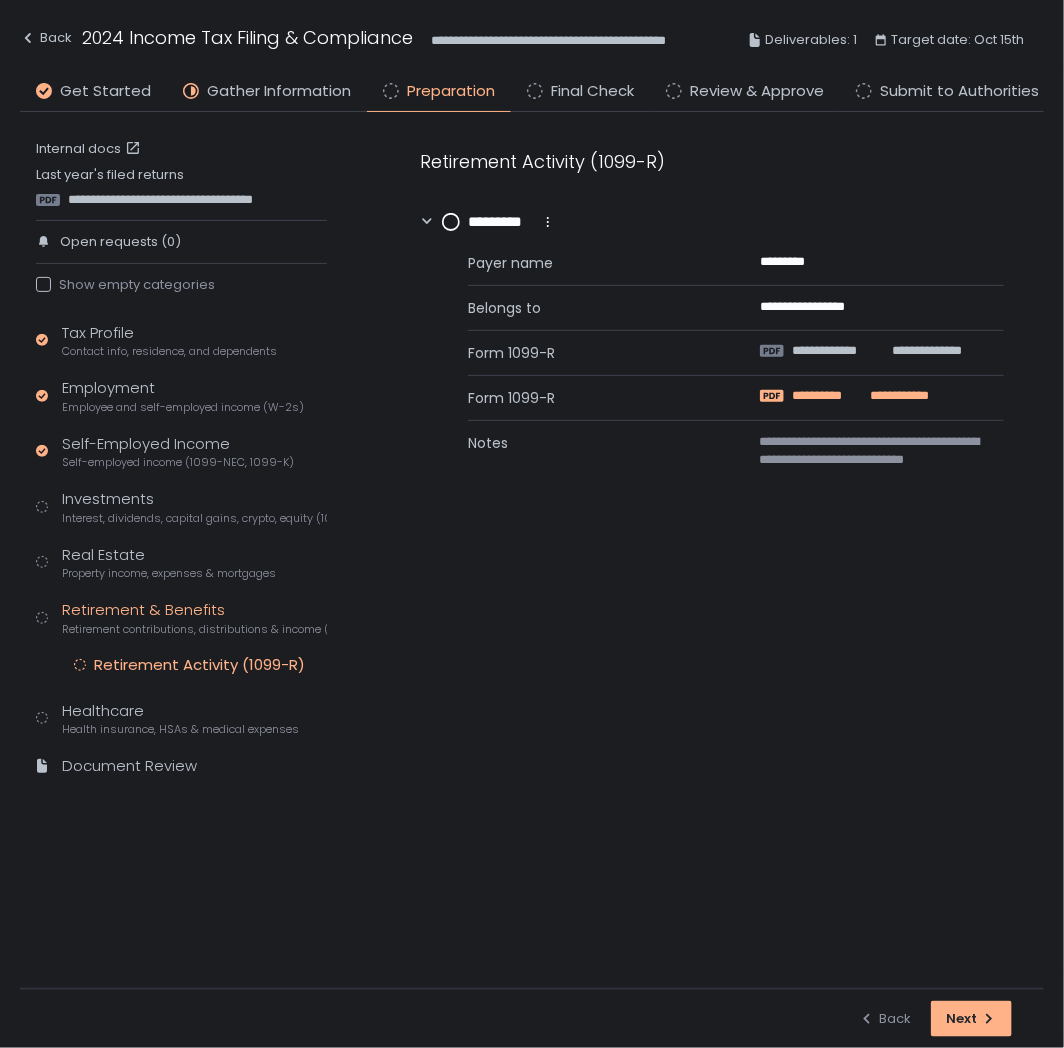 click on "**********" at bounding box center [829, 396] 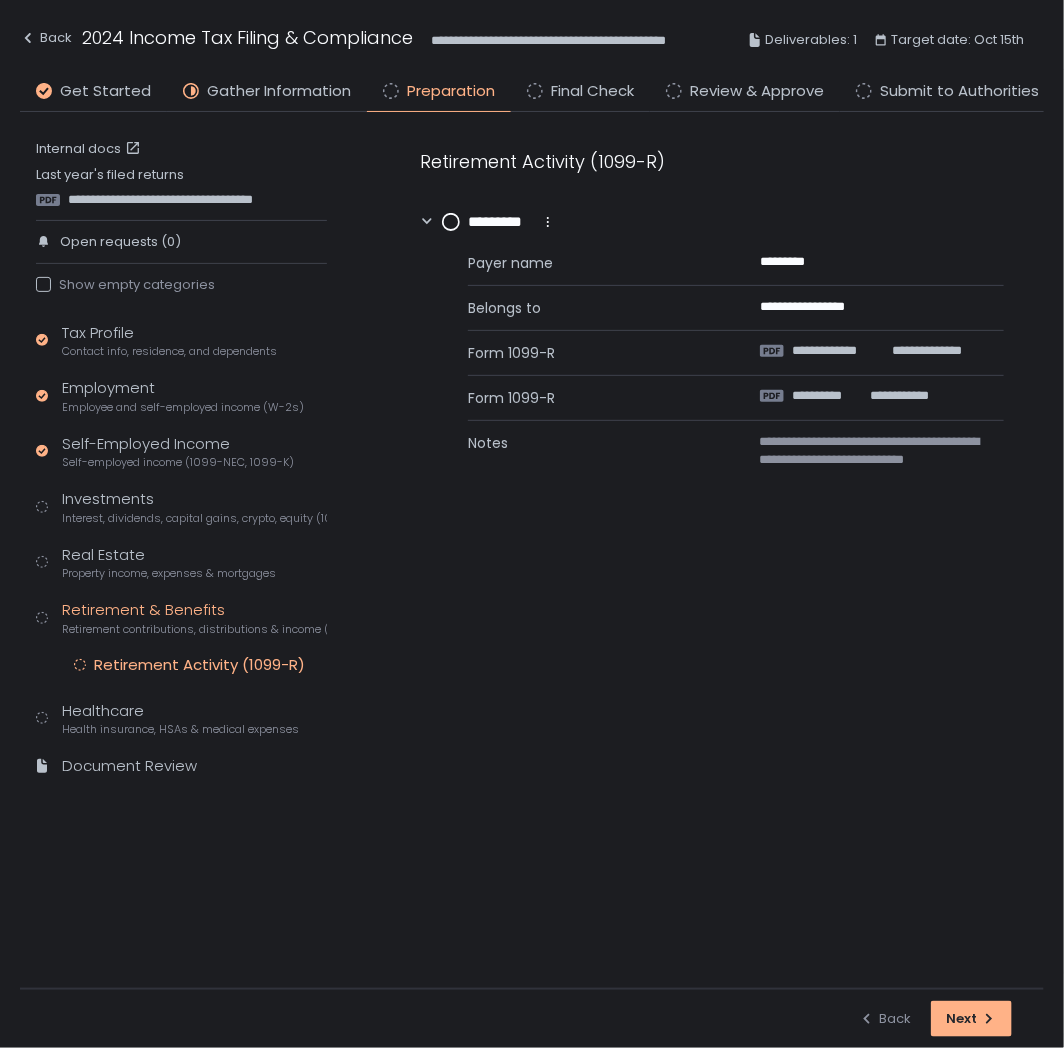 click 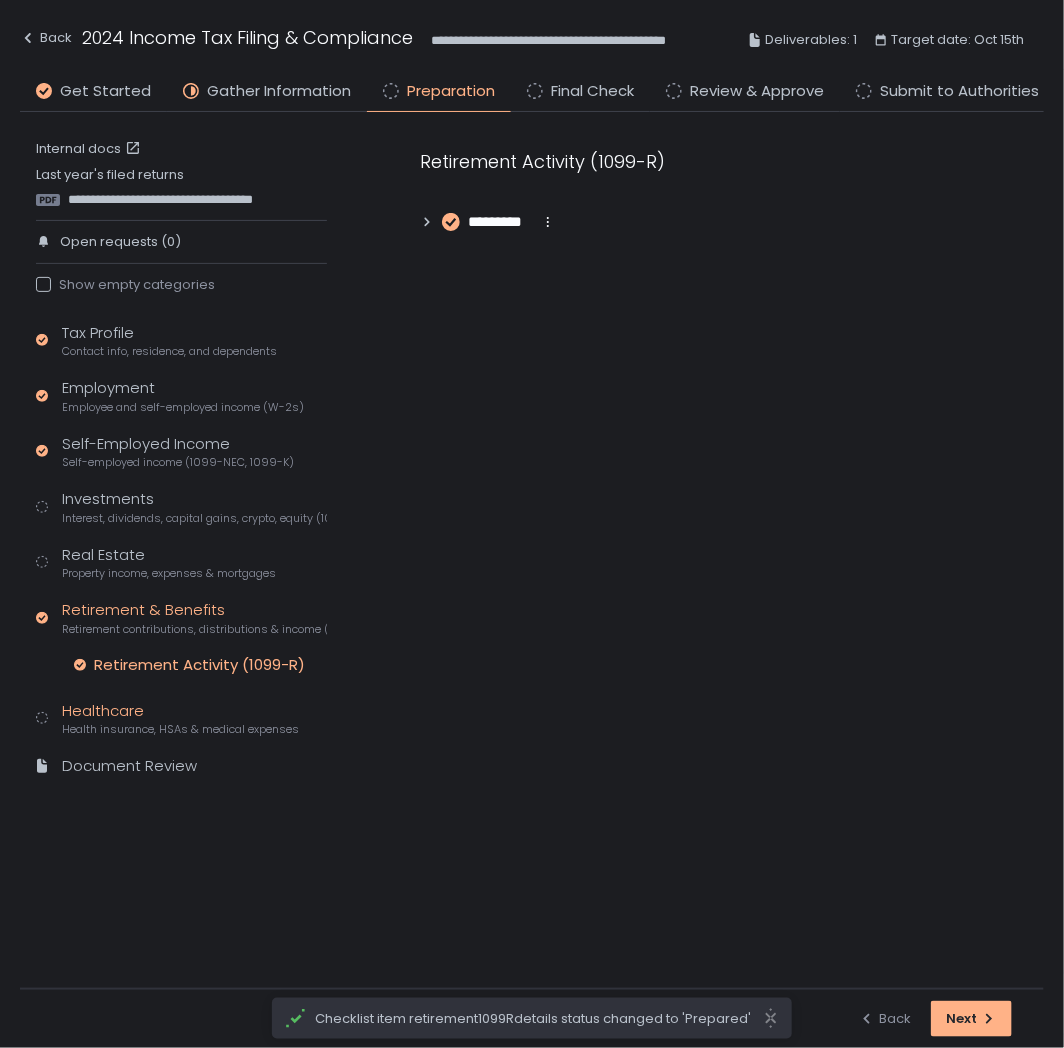 click on "Healthcare Health insurance, HSAs & medical expenses" 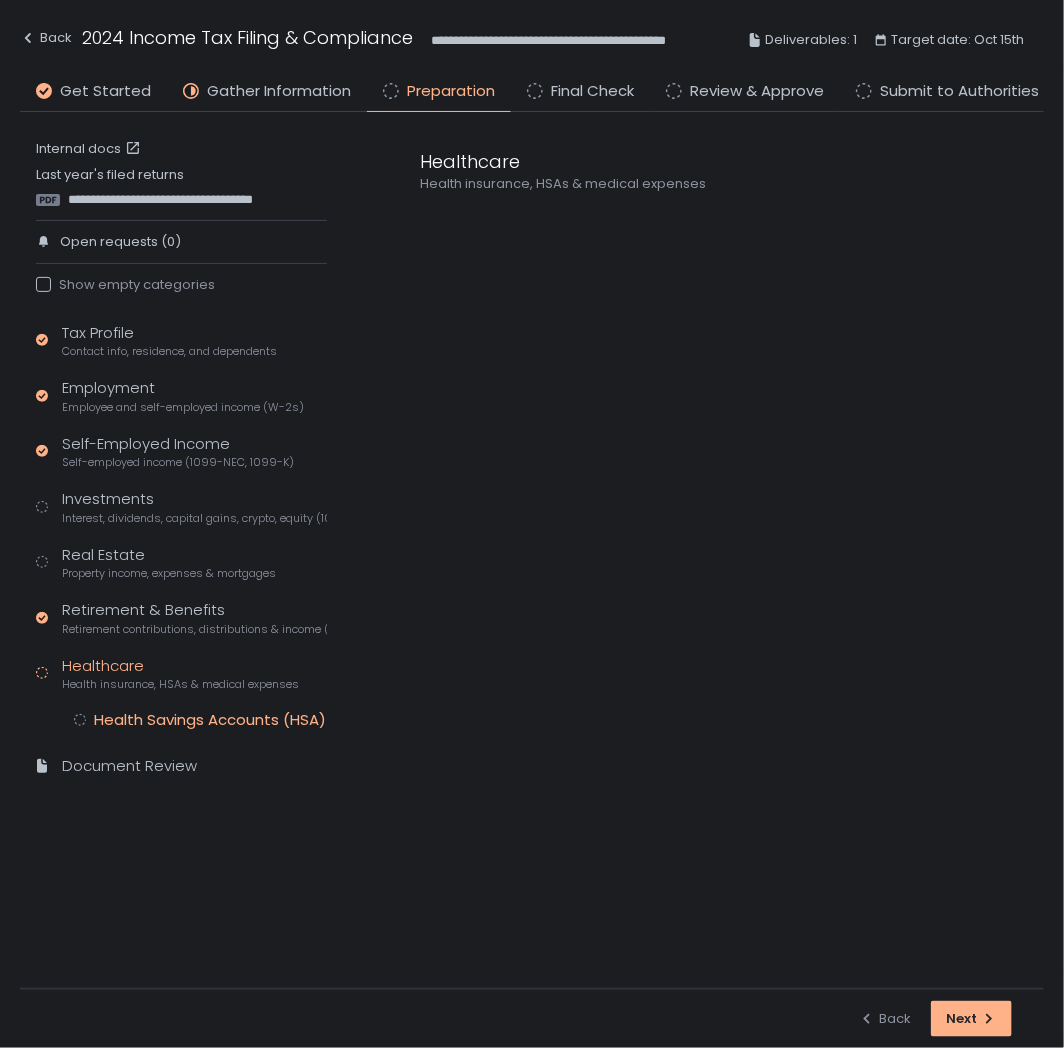 click on "Health Savings Accounts (HSA)" 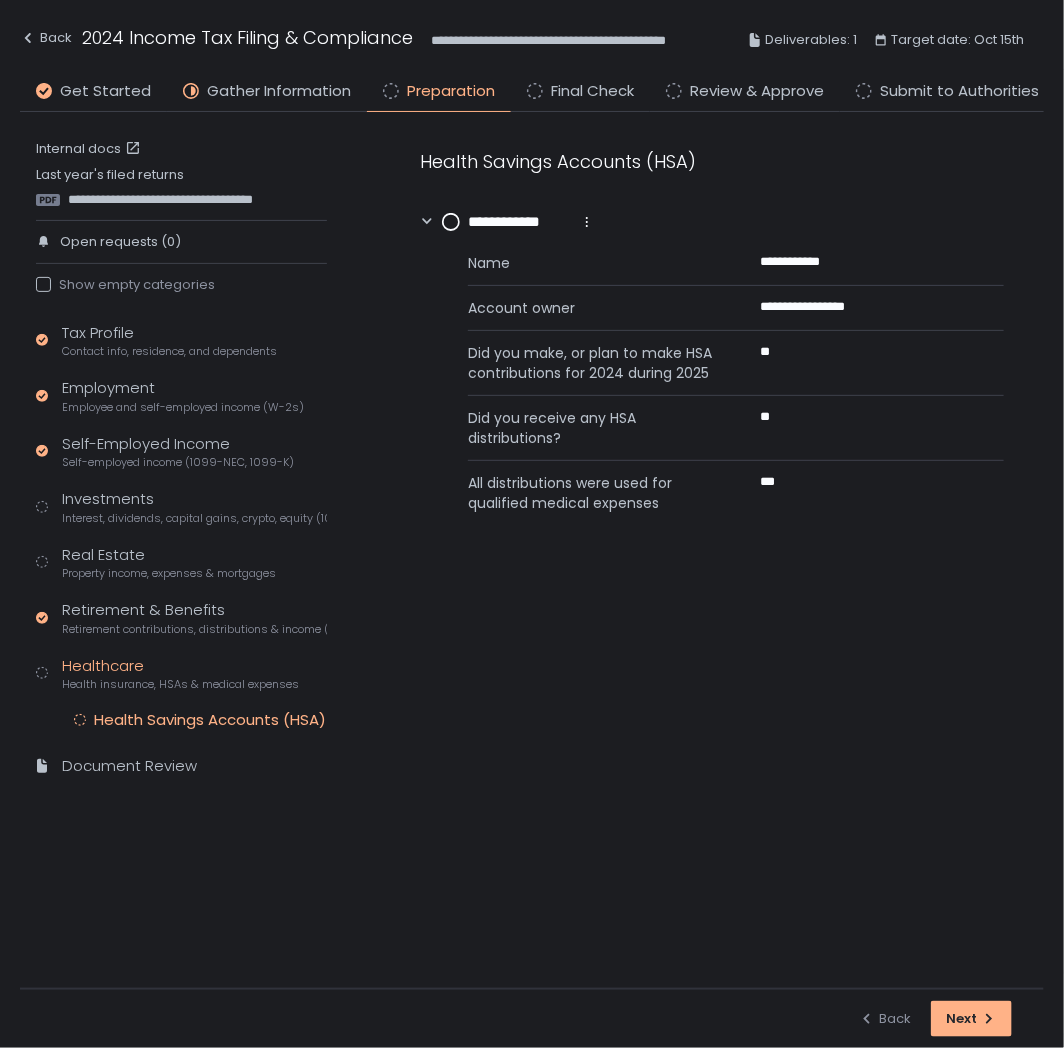 click 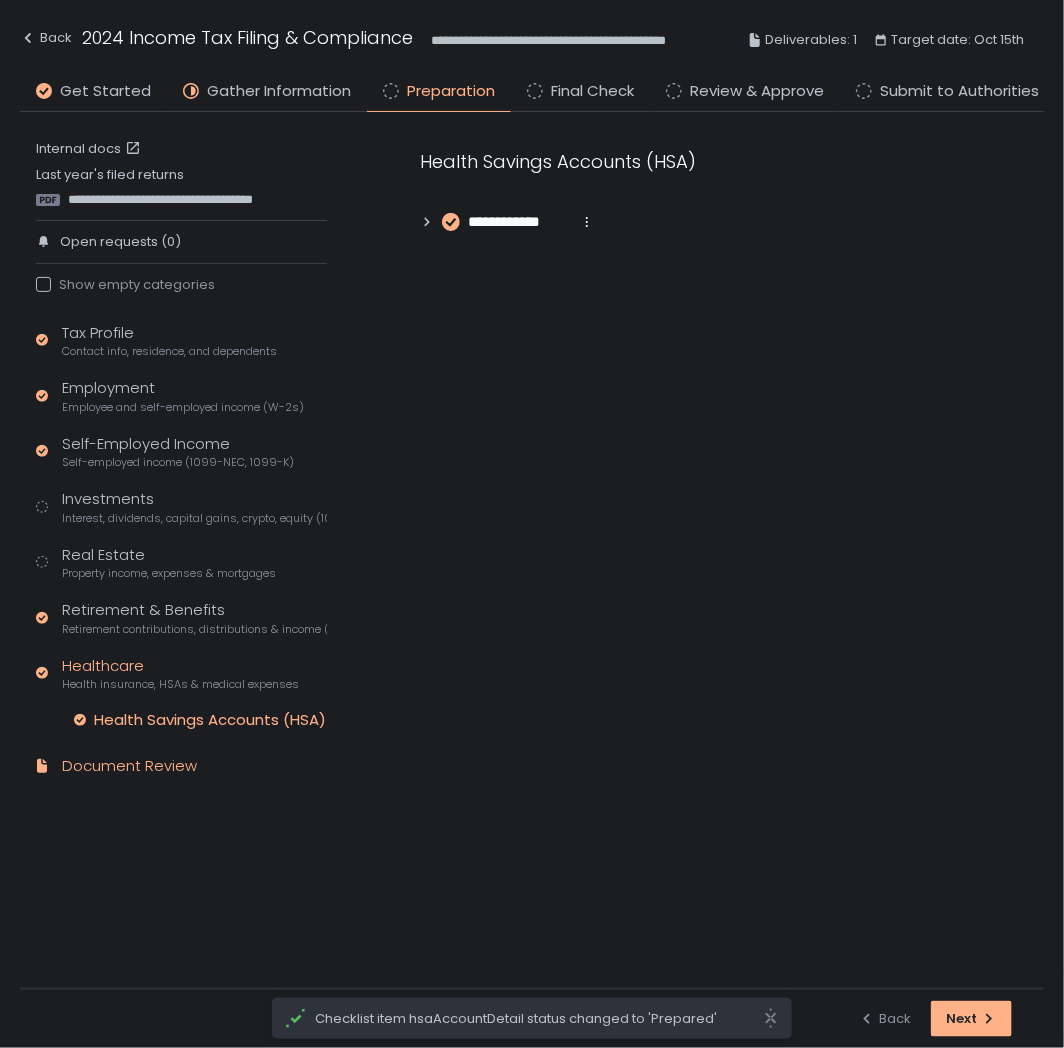 click on "Document Review" 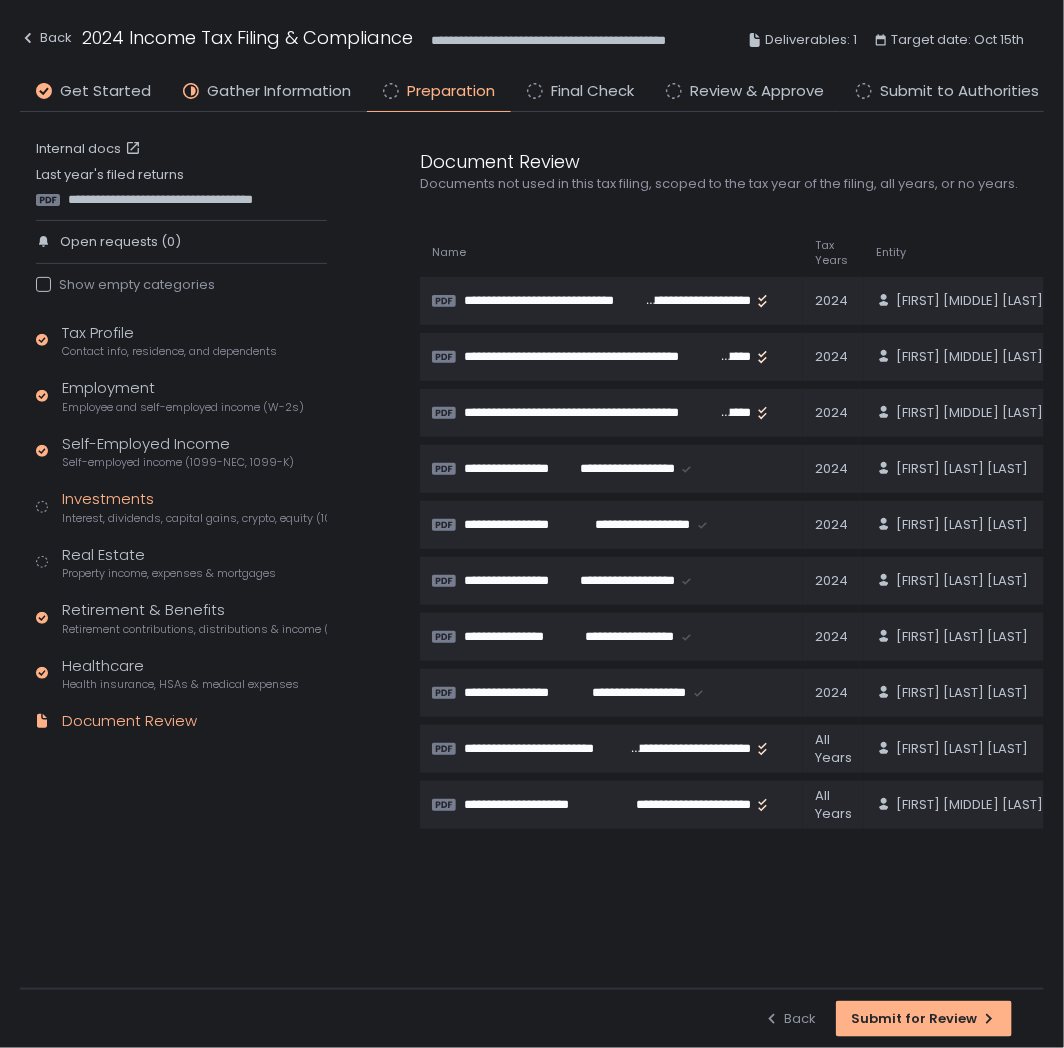 click on "Interest, dividends, capital gains, crypto, equity (1099s, K-1s)" 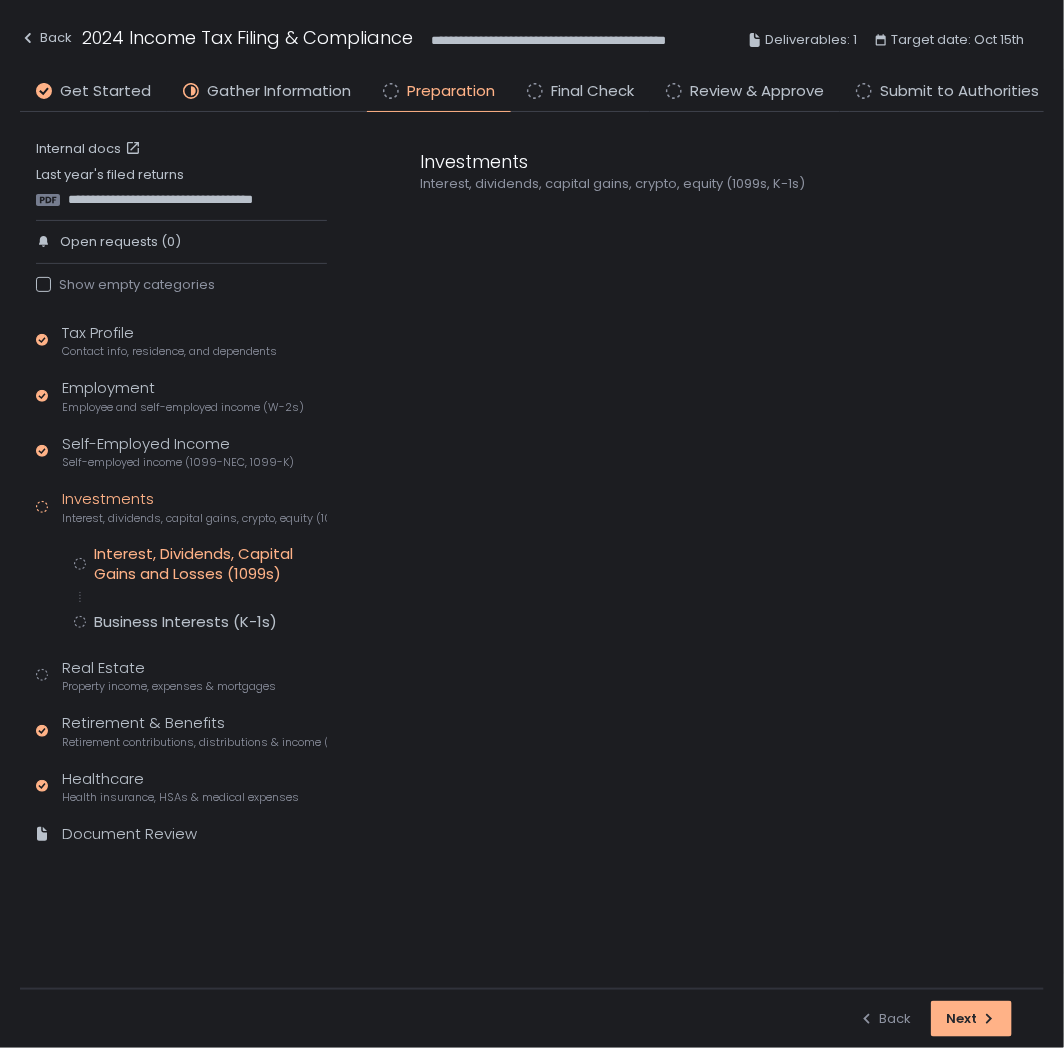 click on "Interest, Dividends, Capital Gains and Losses (1099s)" 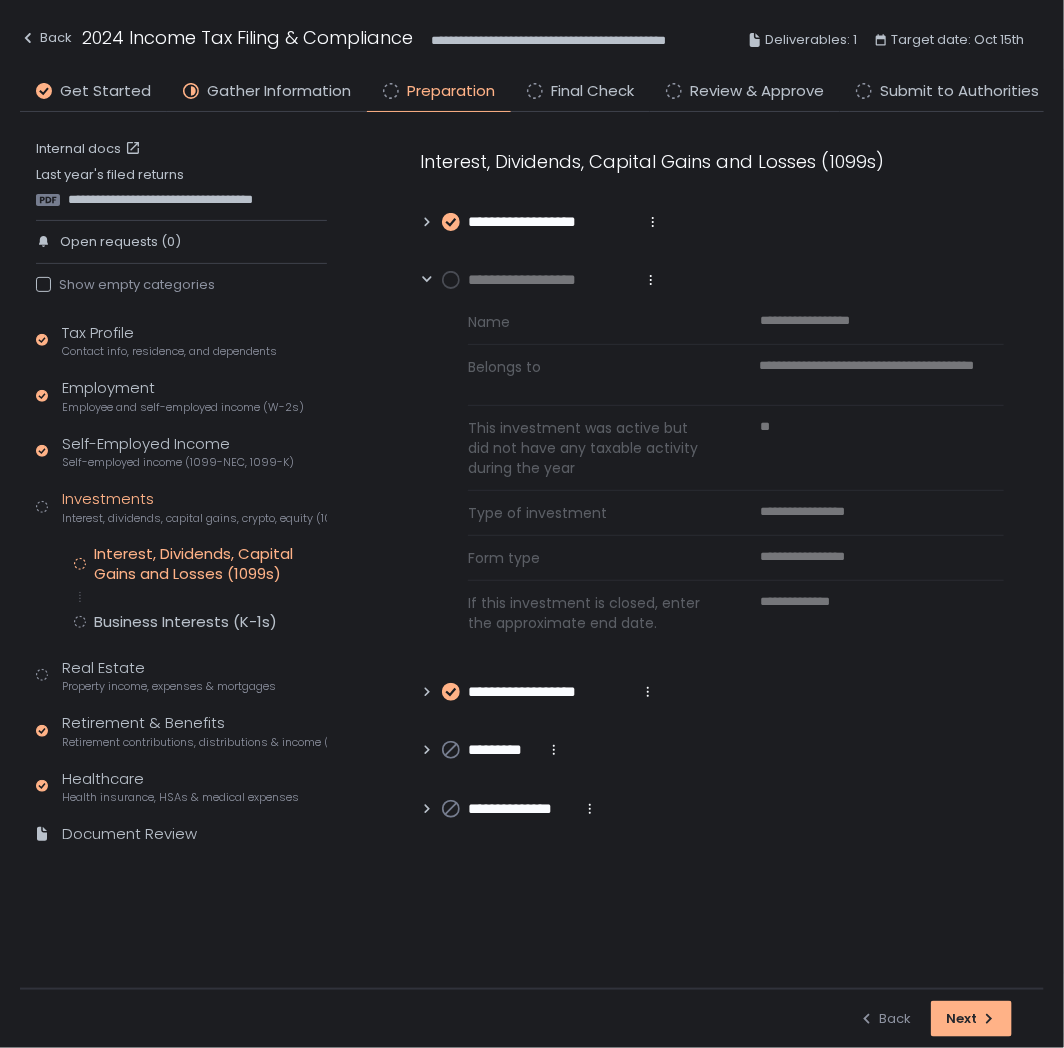 click 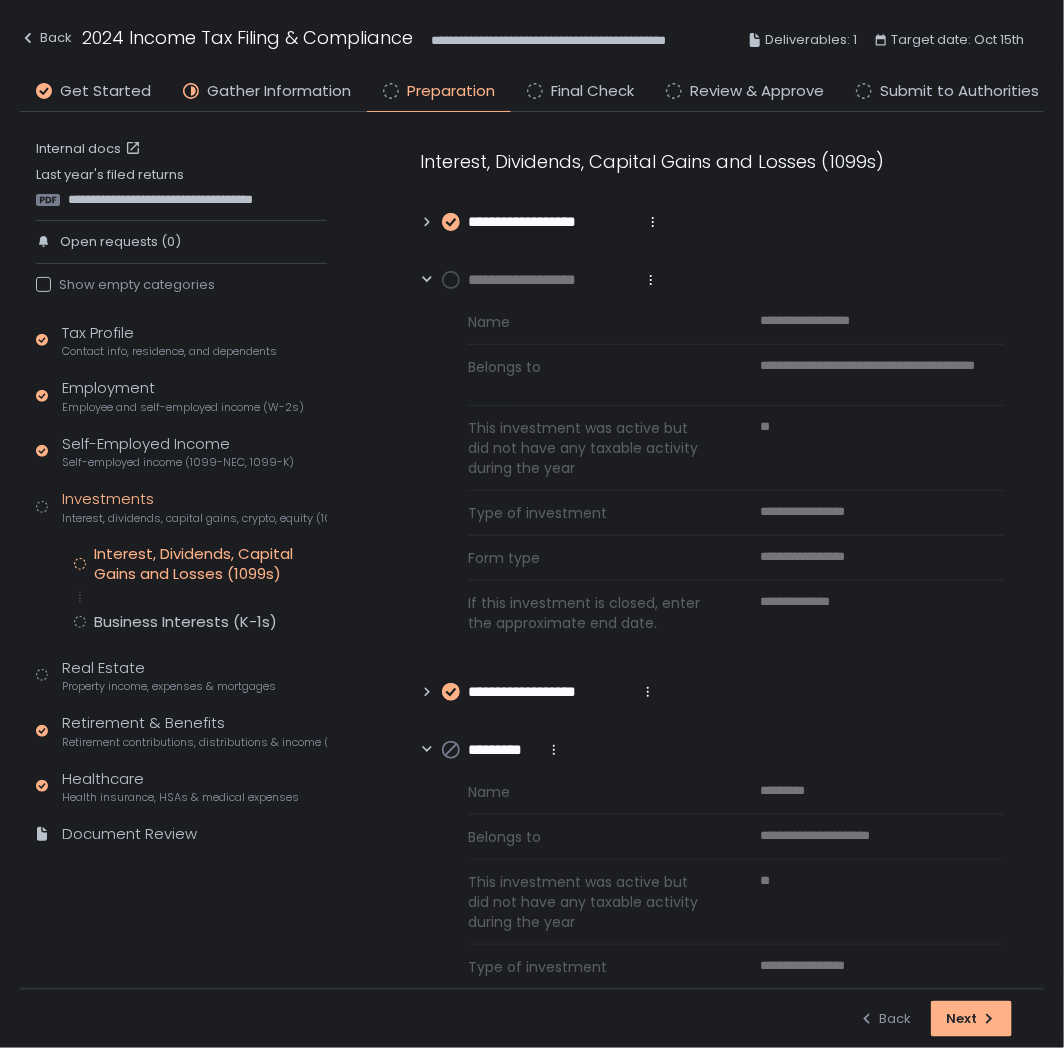 scroll, scrollTop: 230, scrollLeft: 0, axis: vertical 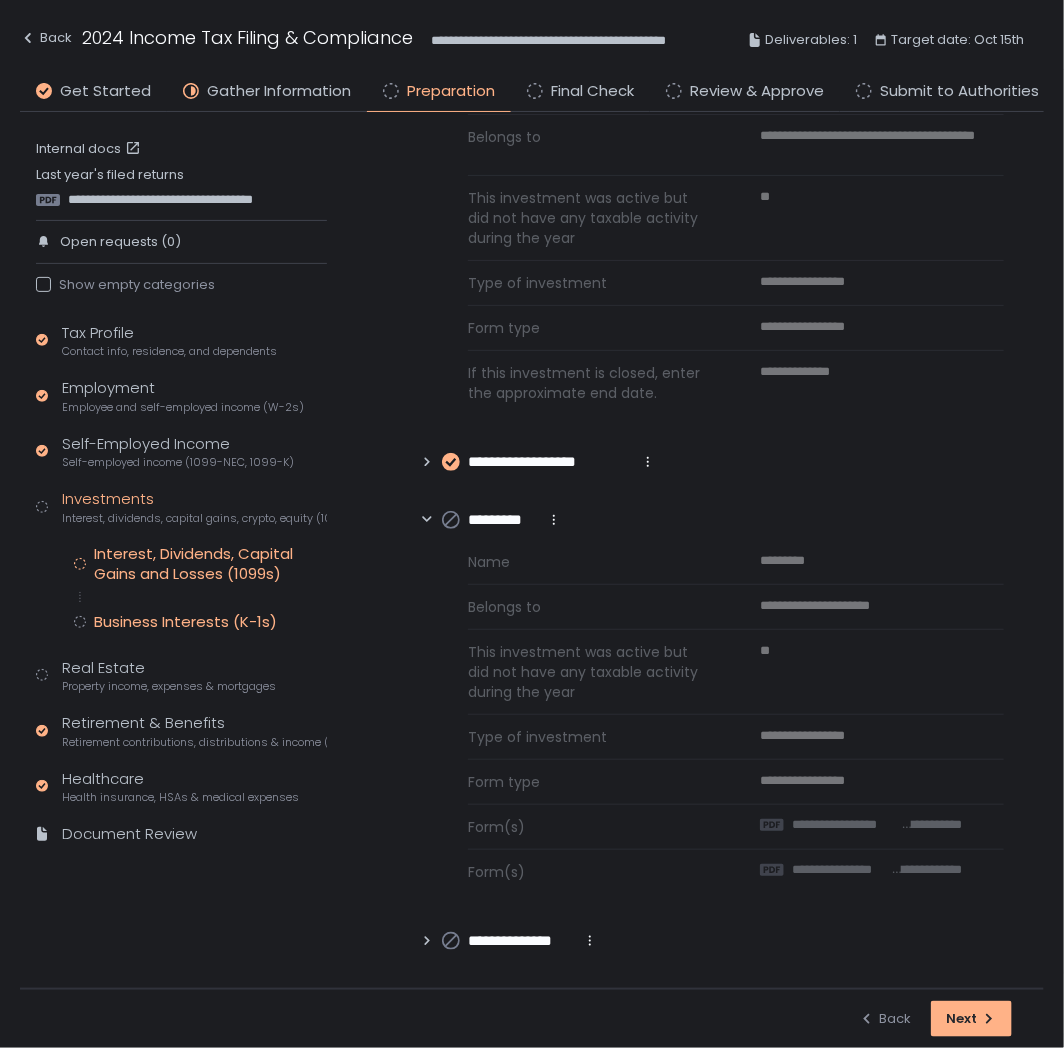 click on "Business Interests (K-1s)" 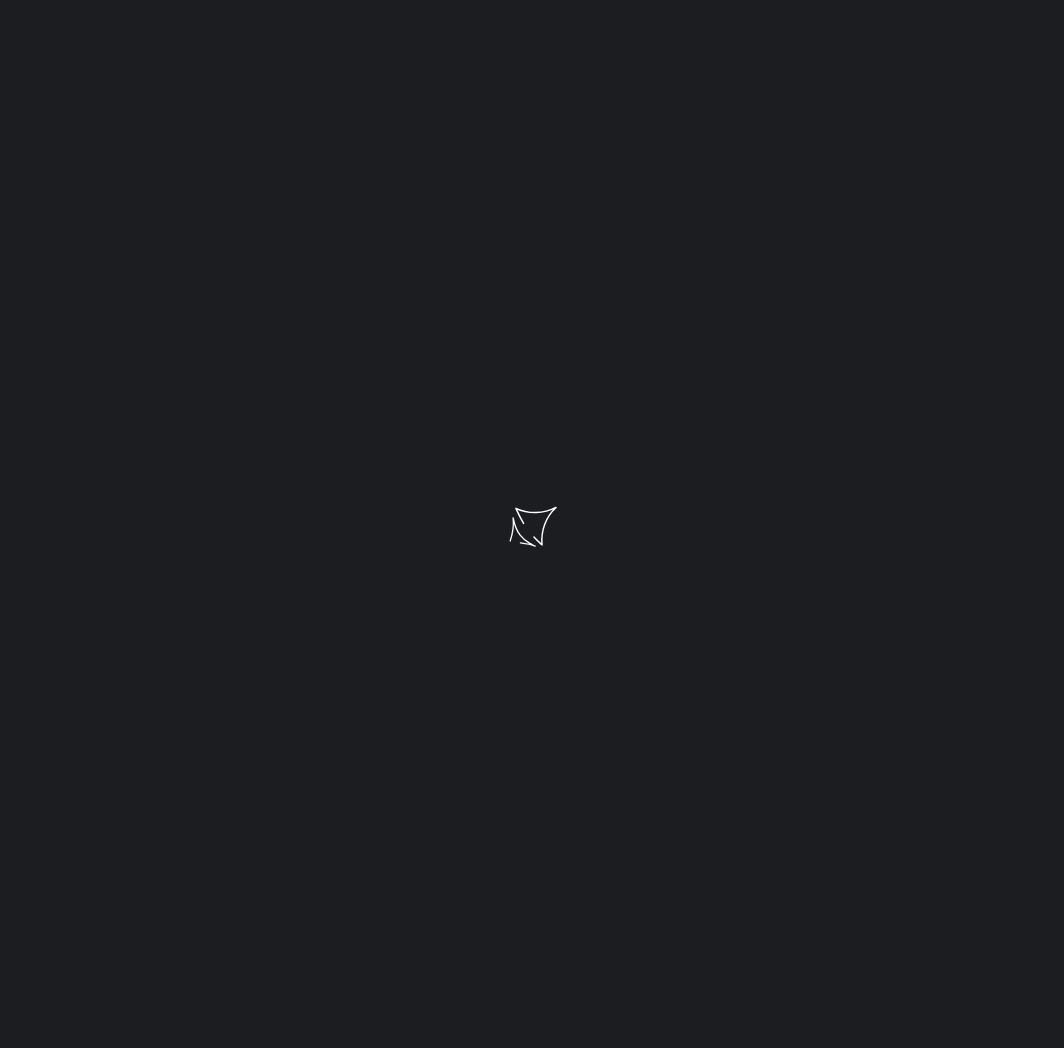 scroll, scrollTop: 0, scrollLeft: 0, axis: both 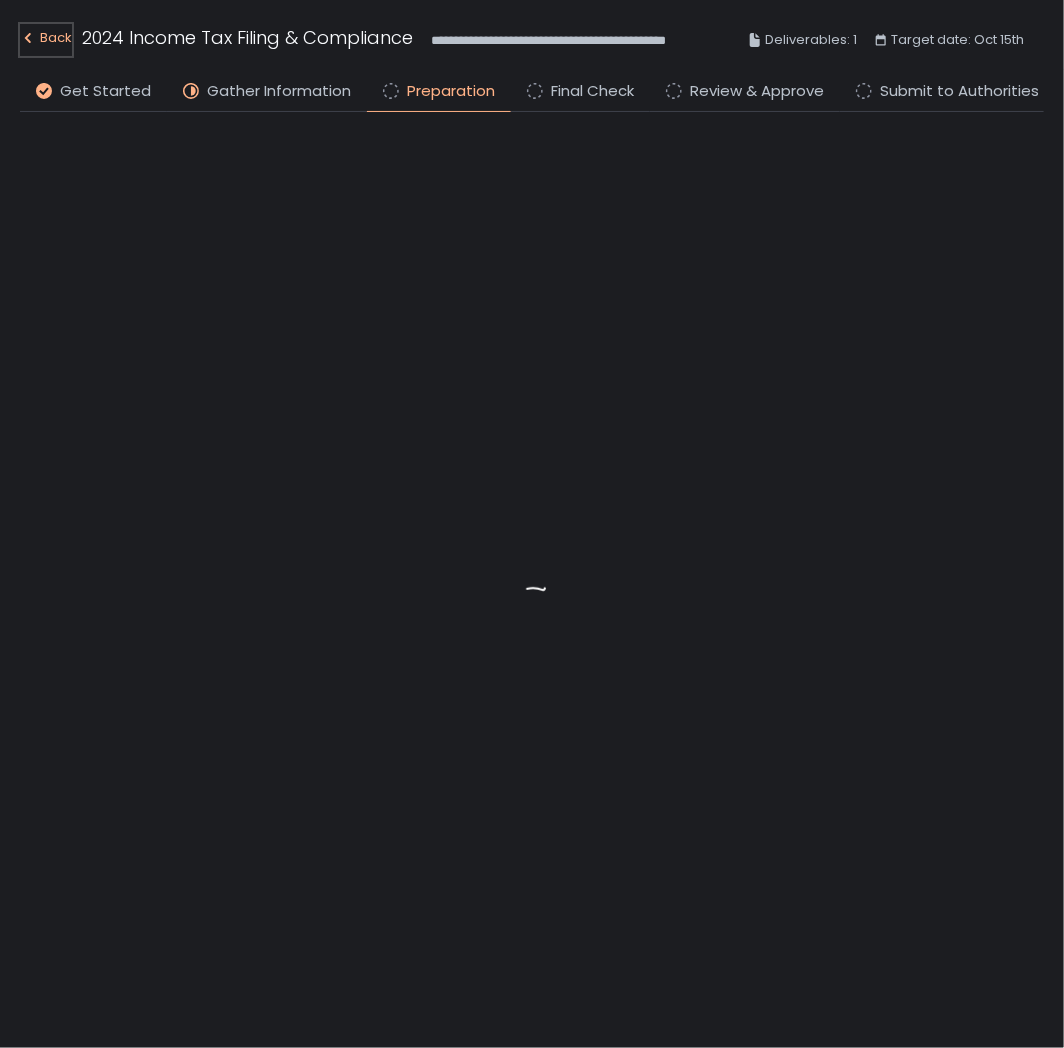 click on "Back" 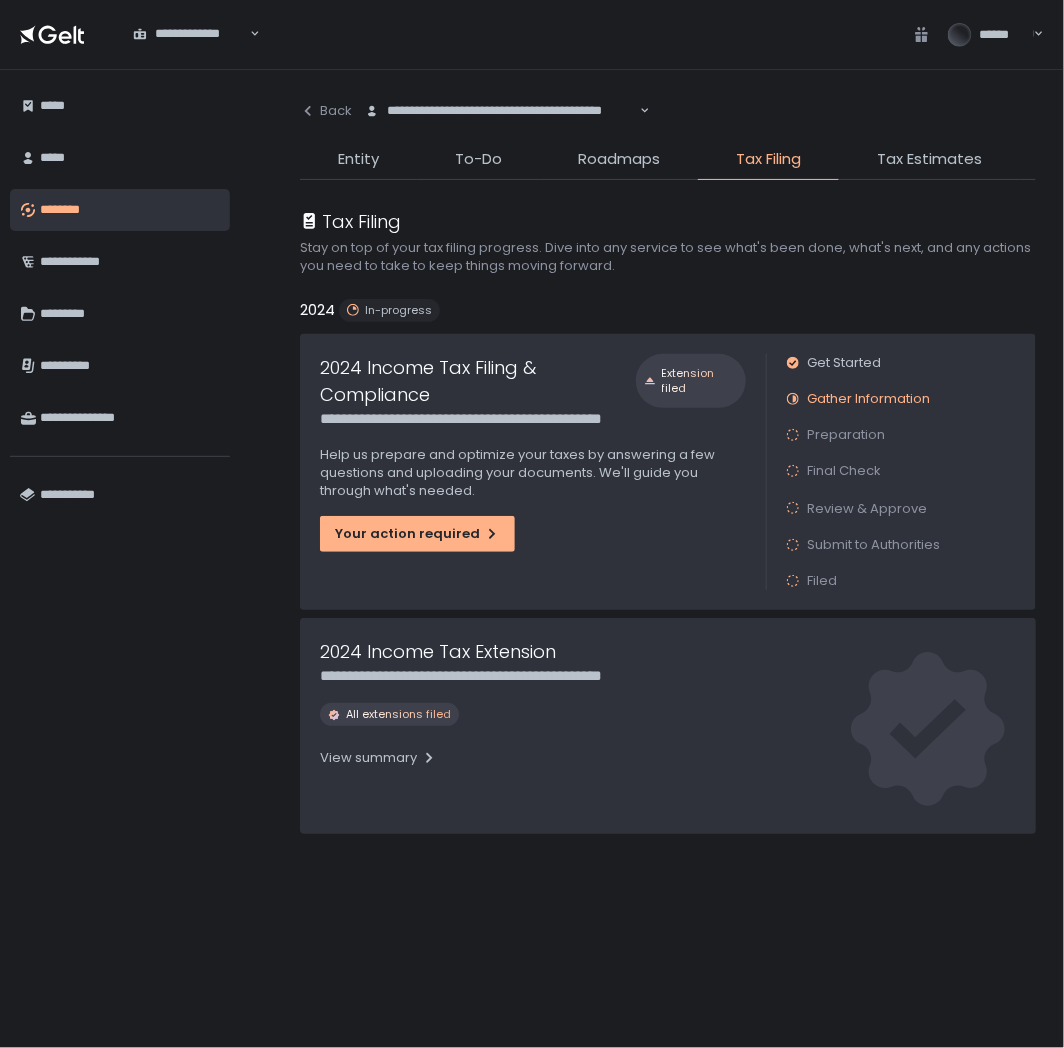 click on "********" at bounding box center [130, 210] 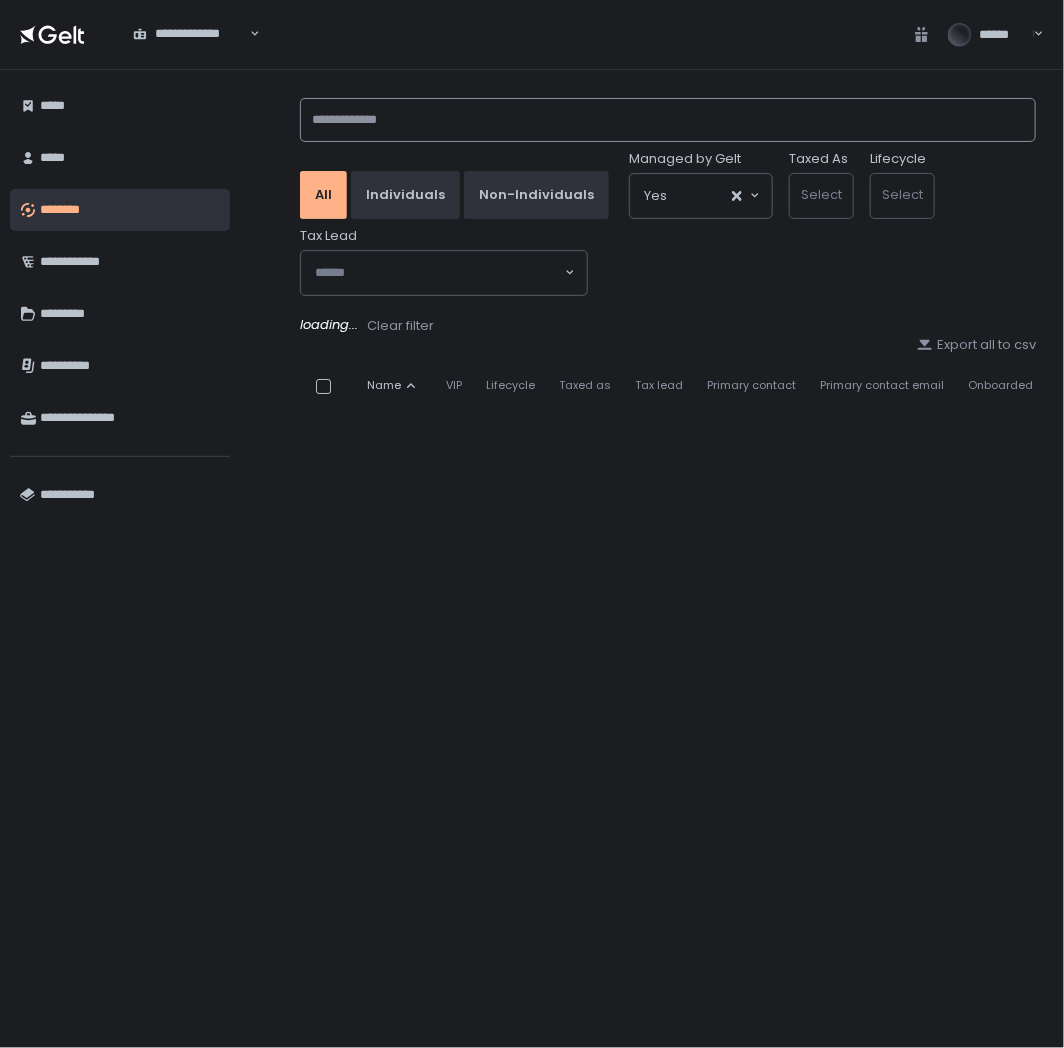 click 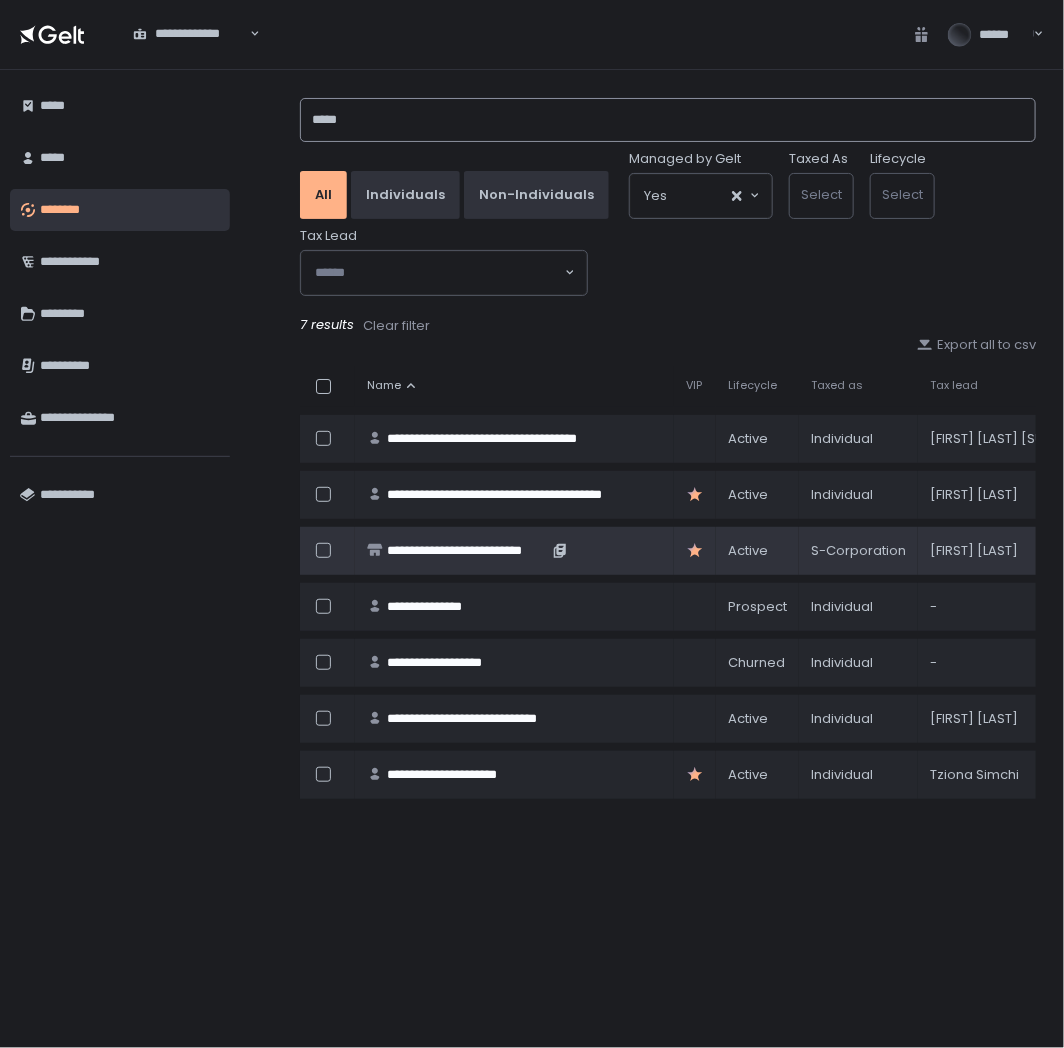 type on "*****" 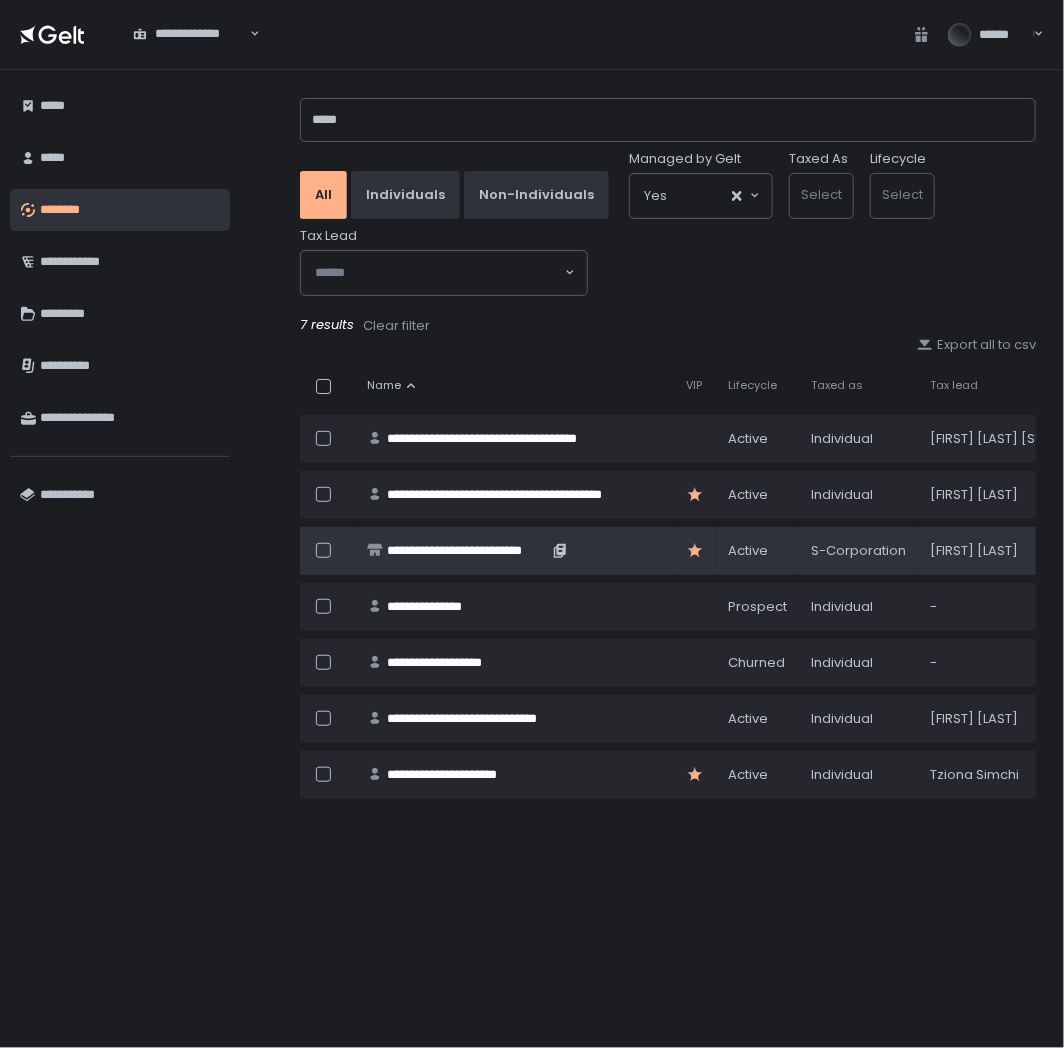 click on "**********" at bounding box center [467, 551] 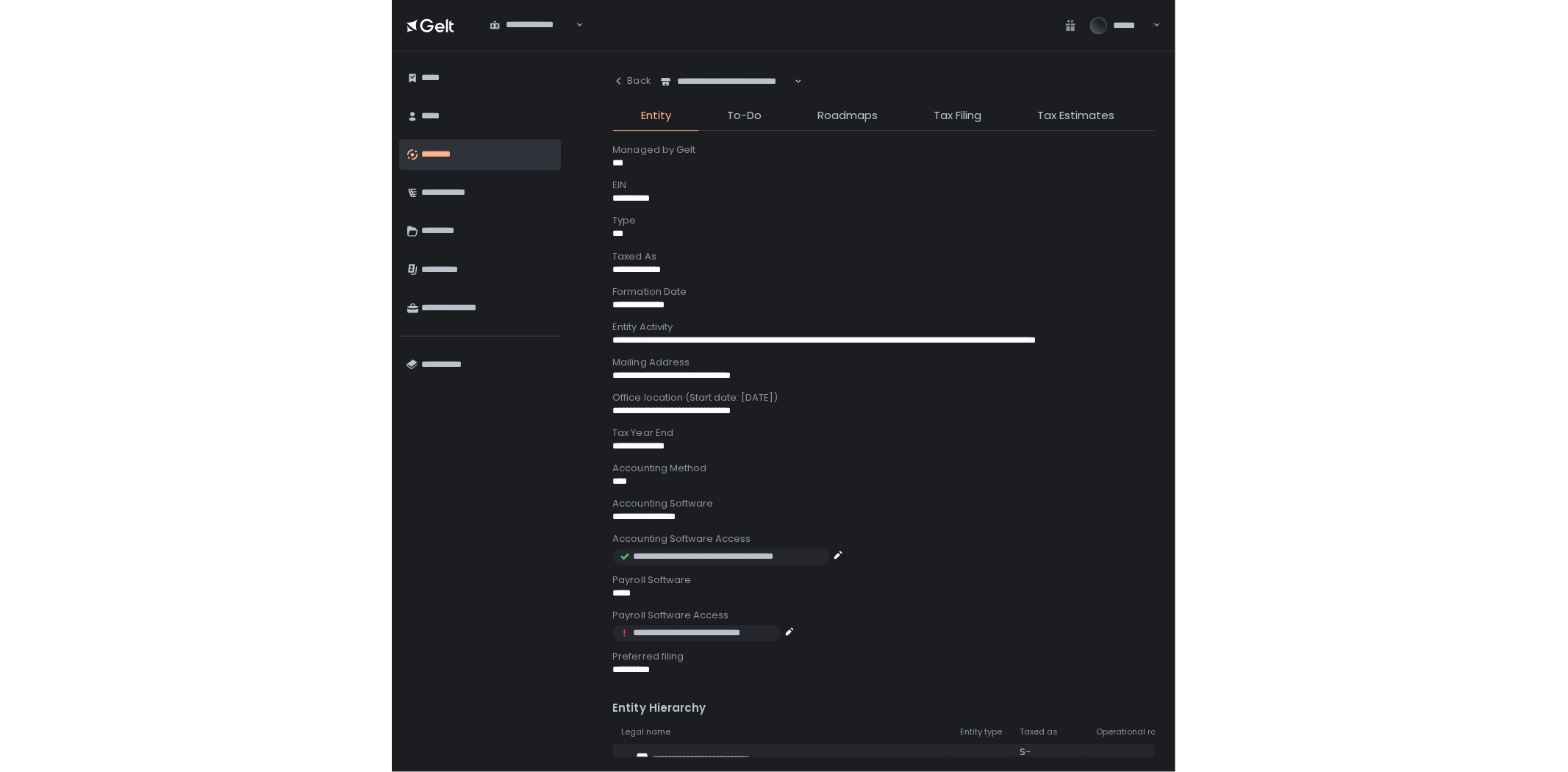 scroll, scrollTop: 490, scrollLeft: 0, axis: vertical 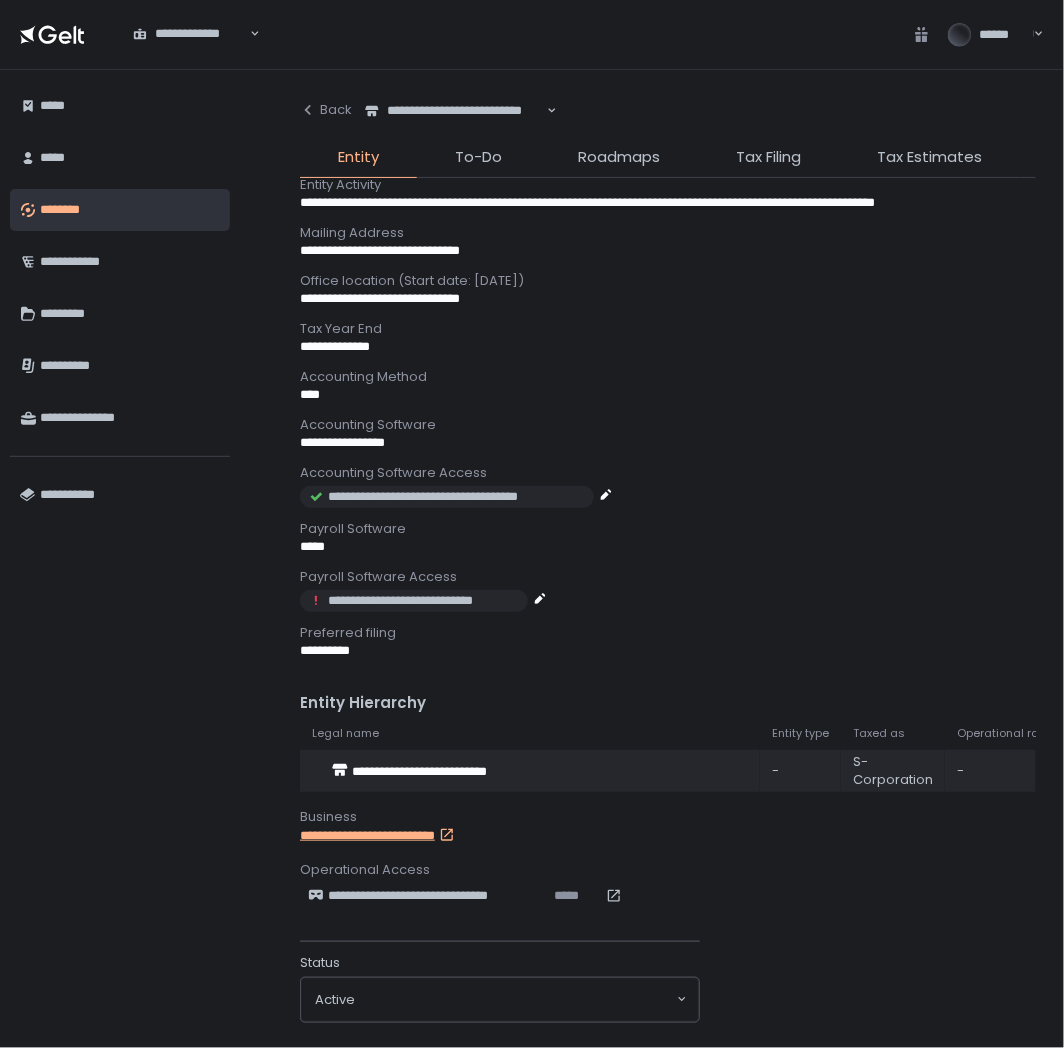 click on "**********" at bounding box center (390, 836) 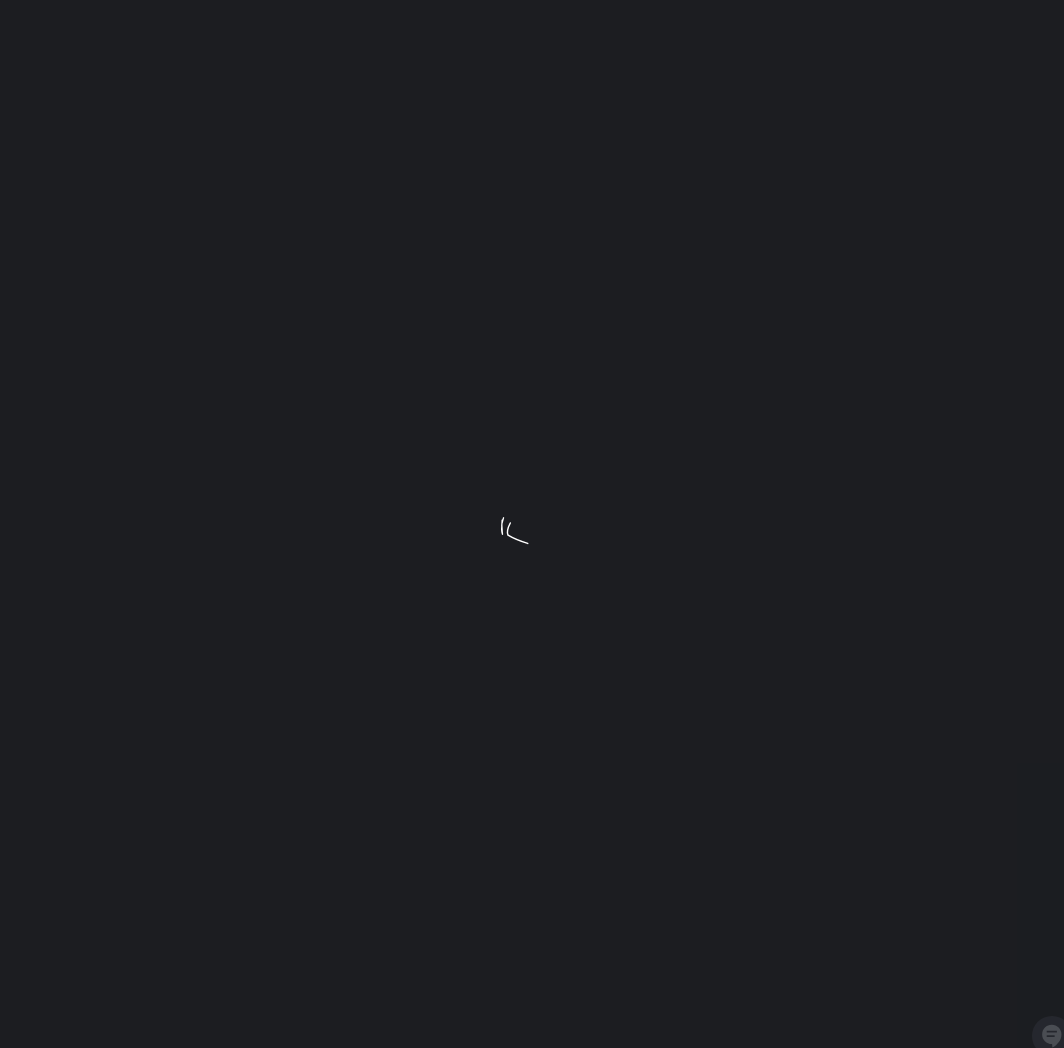 scroll, scrollTop: 0, scrollLeft: 0, axis: both 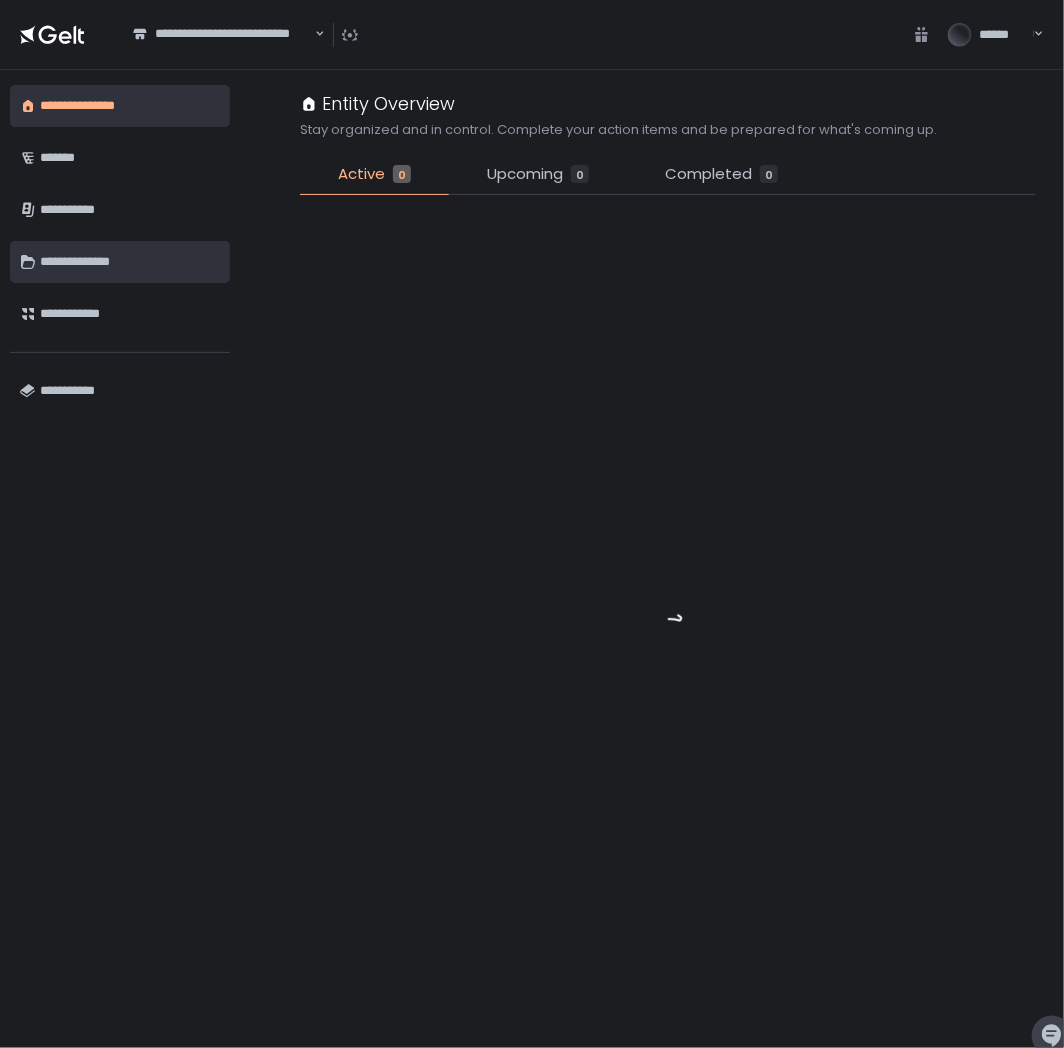 click on "**********" at bounding box center (130, 262) 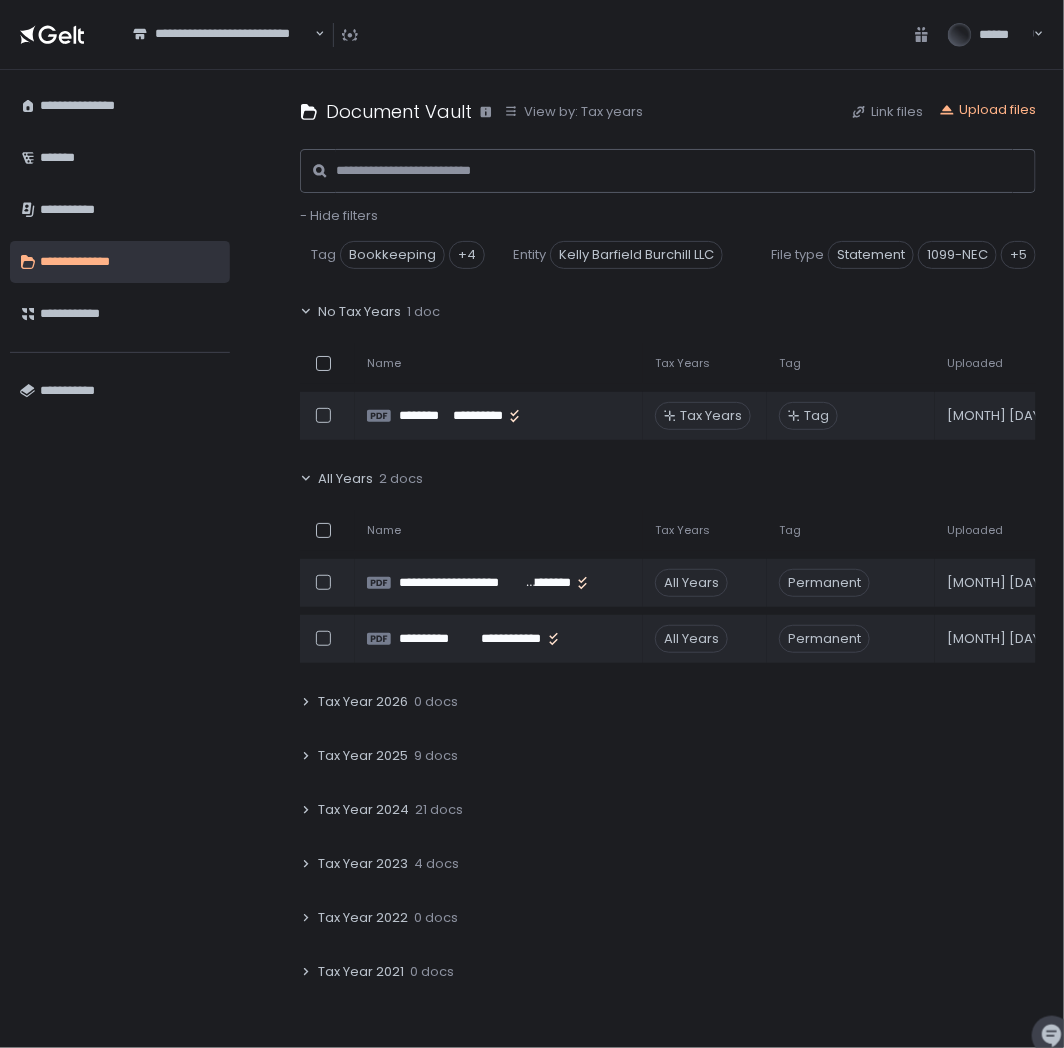 click on "Tax Year 2023 4 docs" 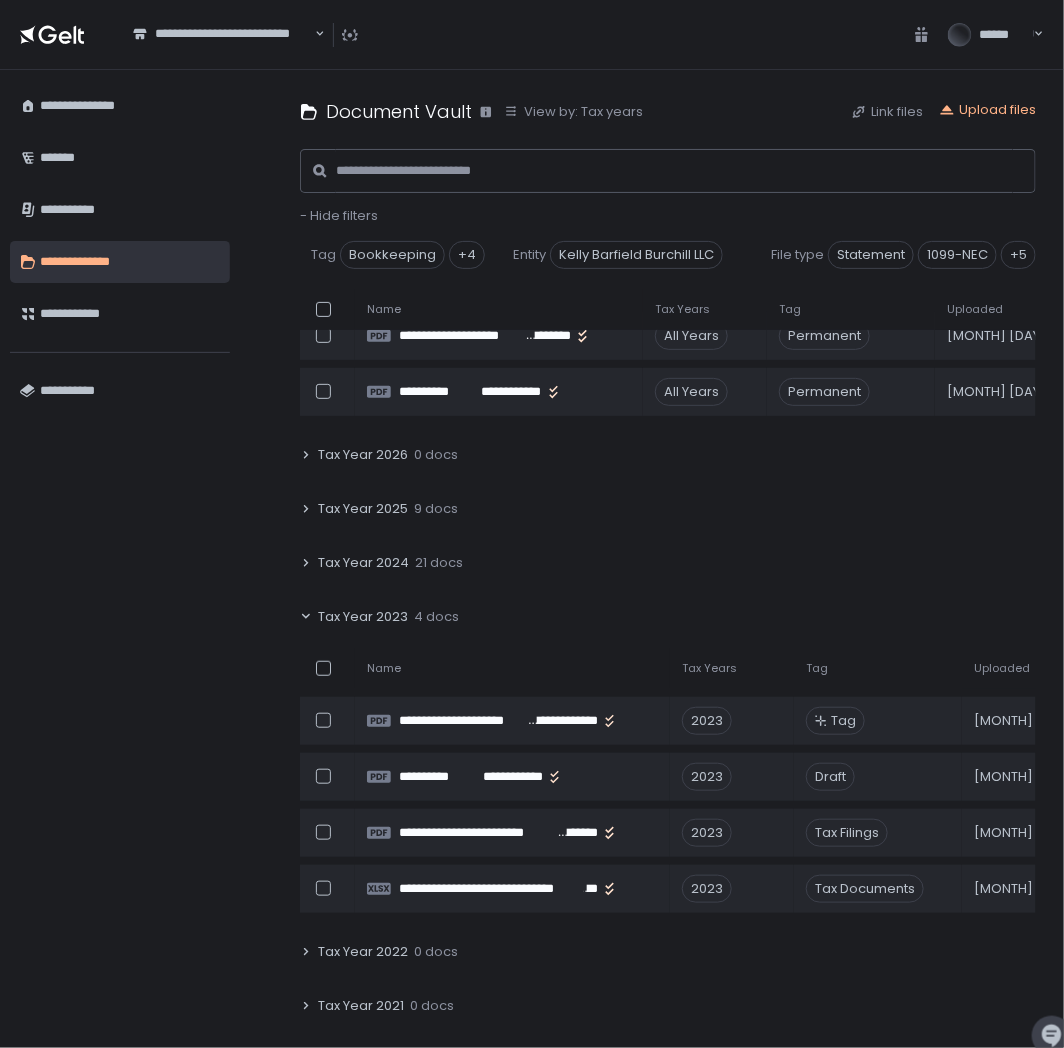 scroll, scrollTop: 257, scrollLeft: 0, axis: vertical 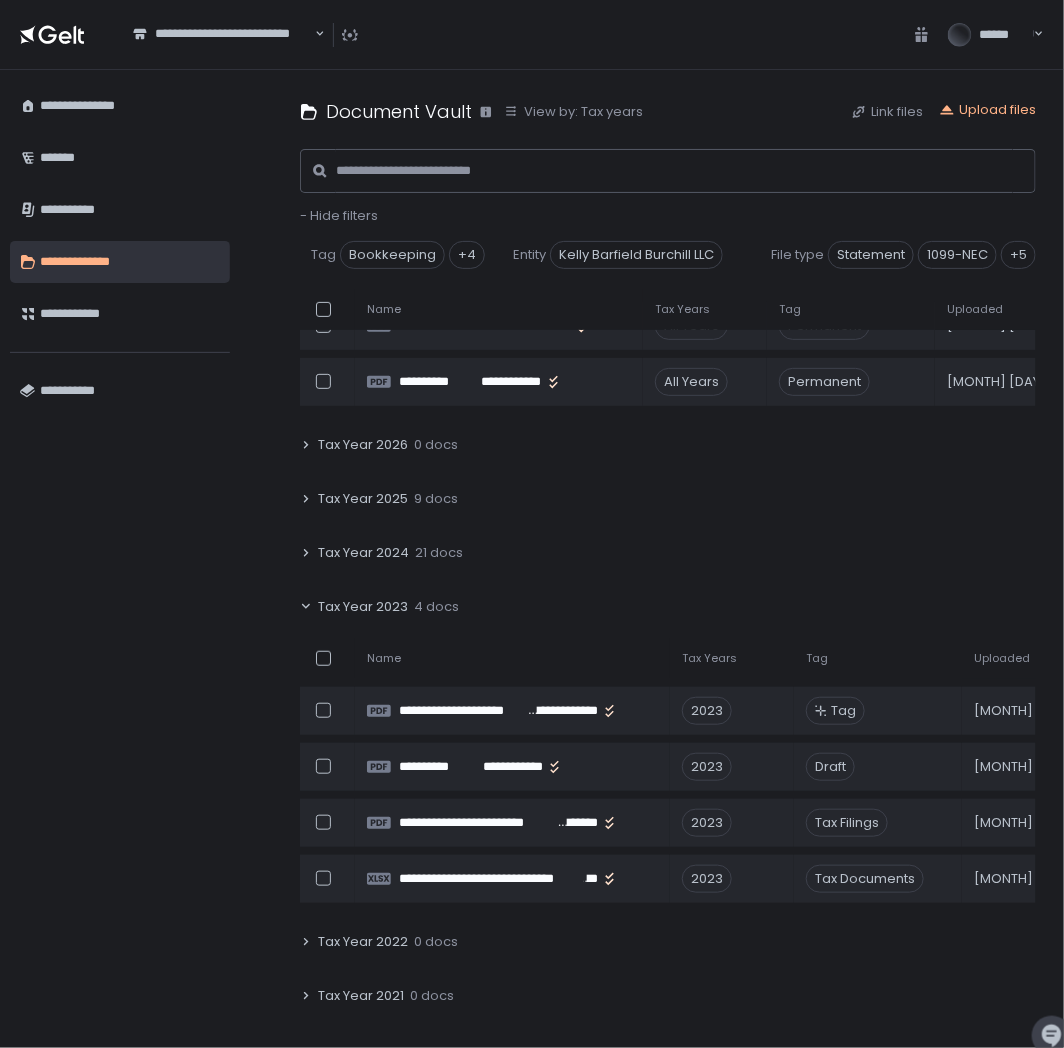 click on "**********" at bounding box center (668, 559) 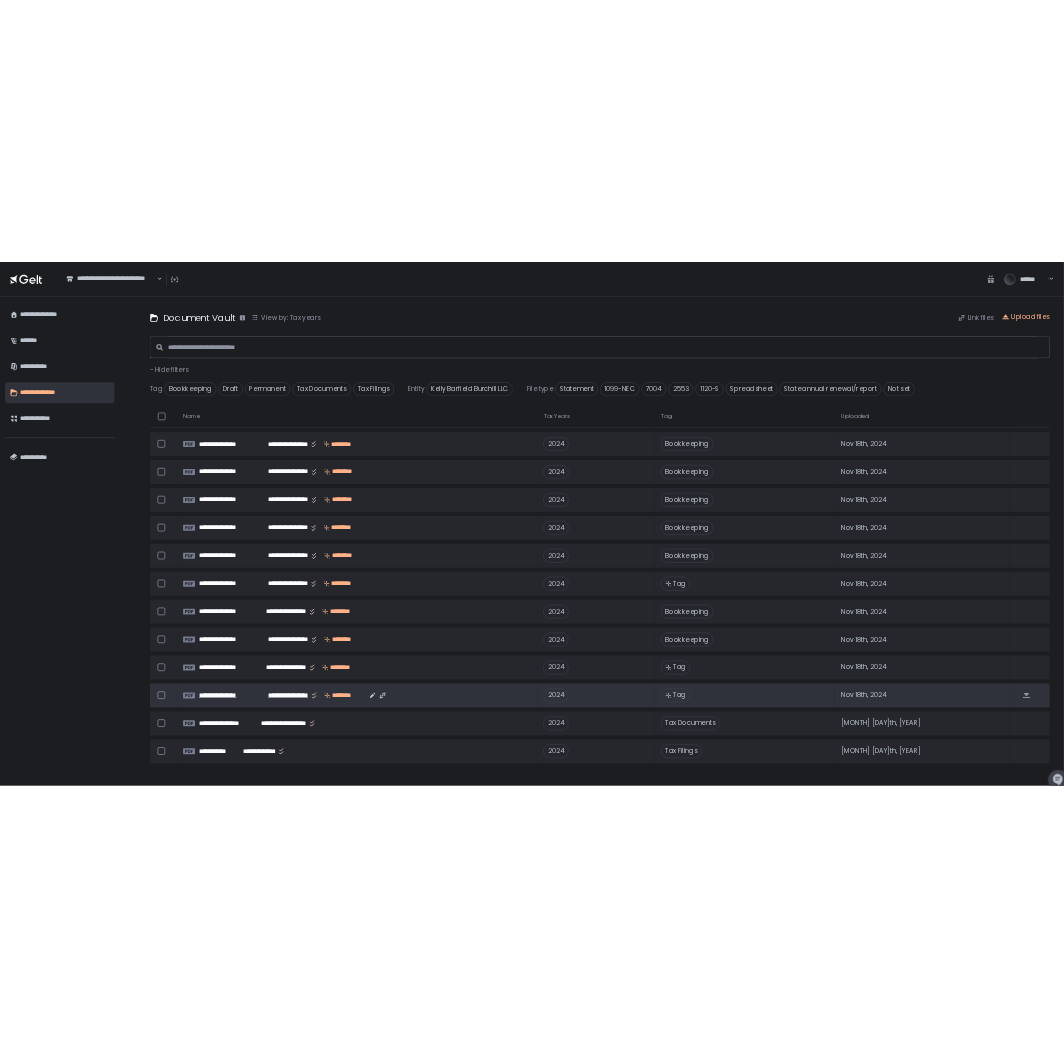 scroll, scrollTop: 924, scrollLeft: 0, axis: vertical 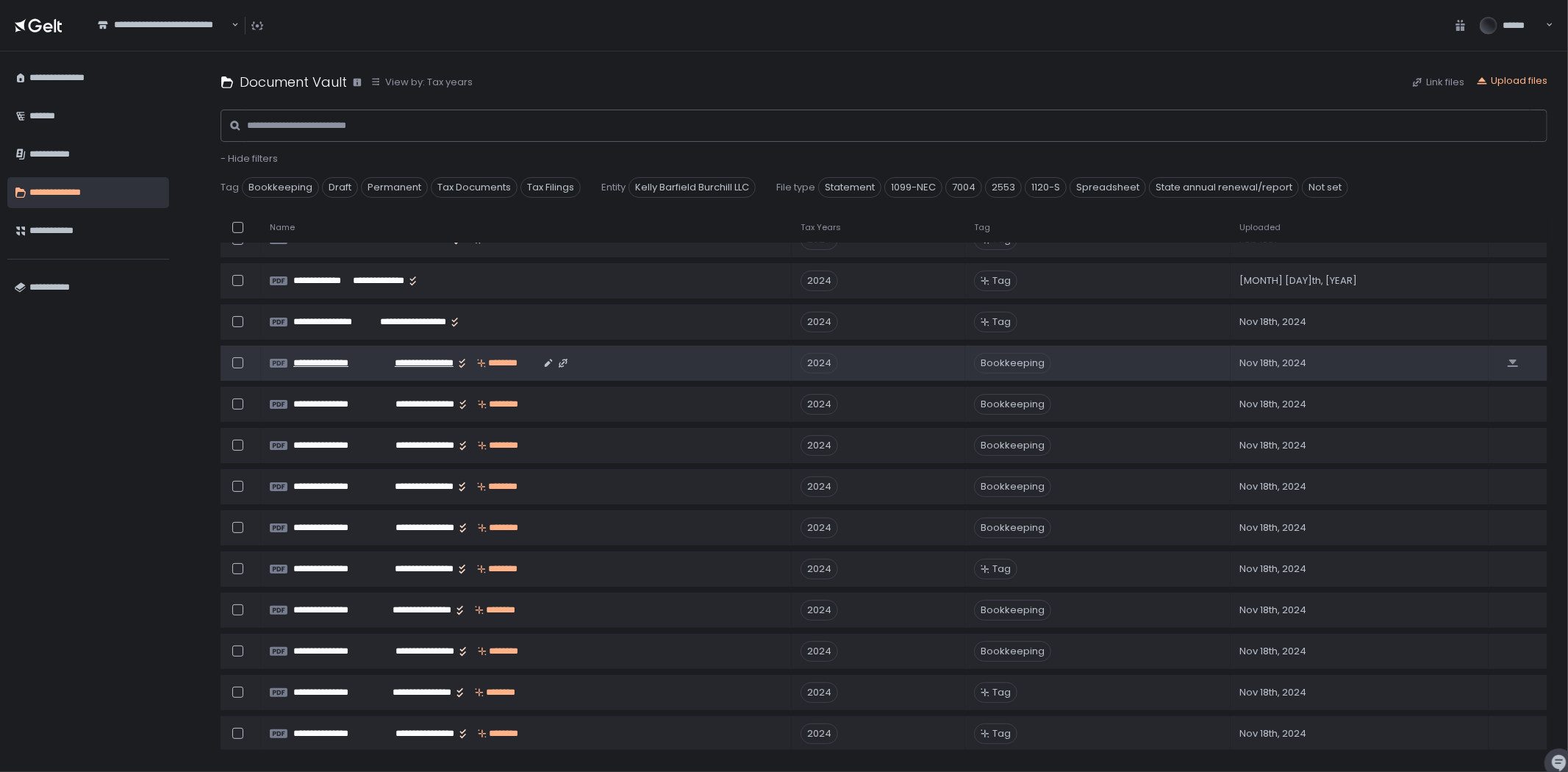click on "**********" at bounding box center (416, 363) 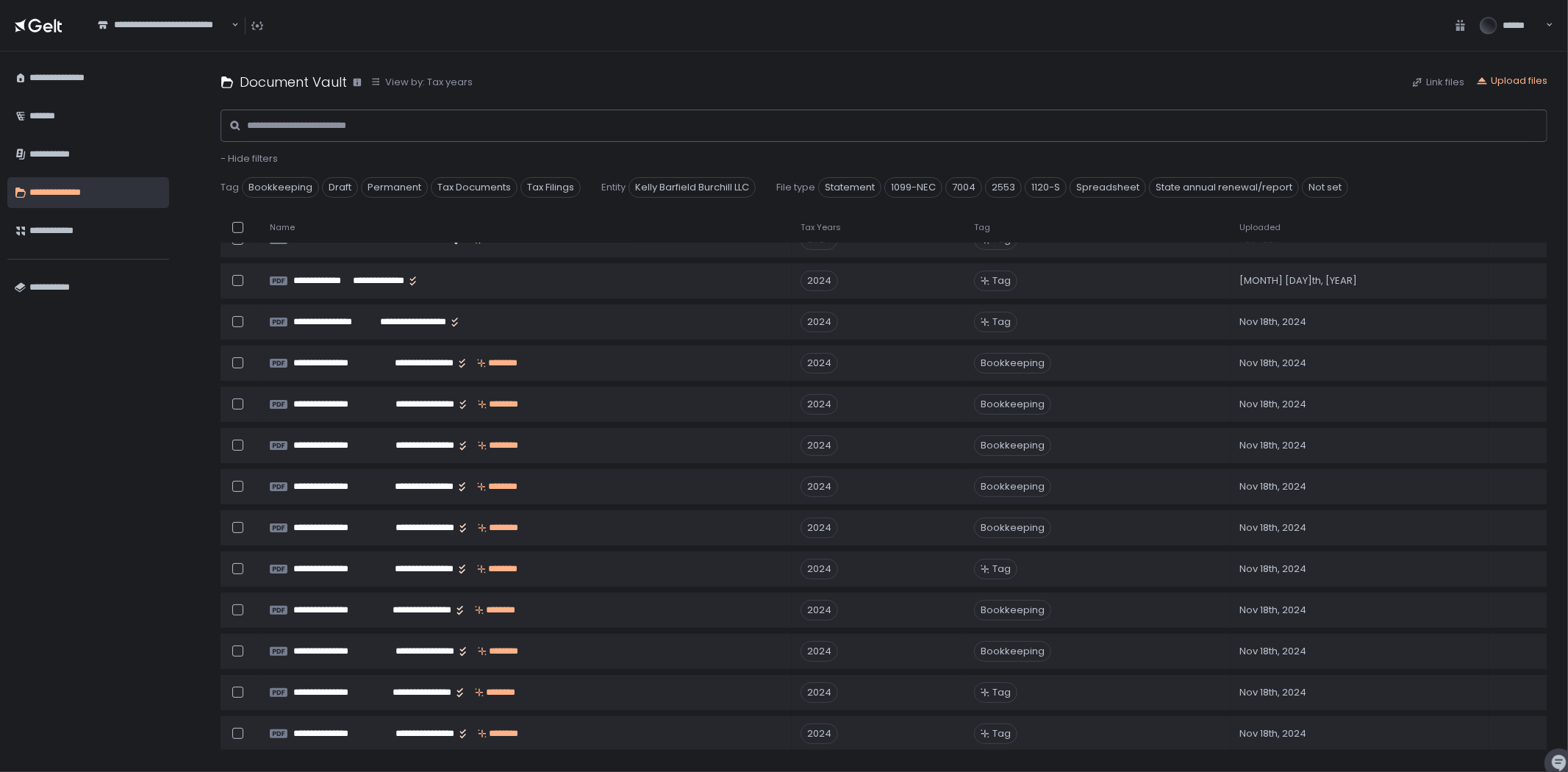 click on "**********" at bounding box center (88, 412) 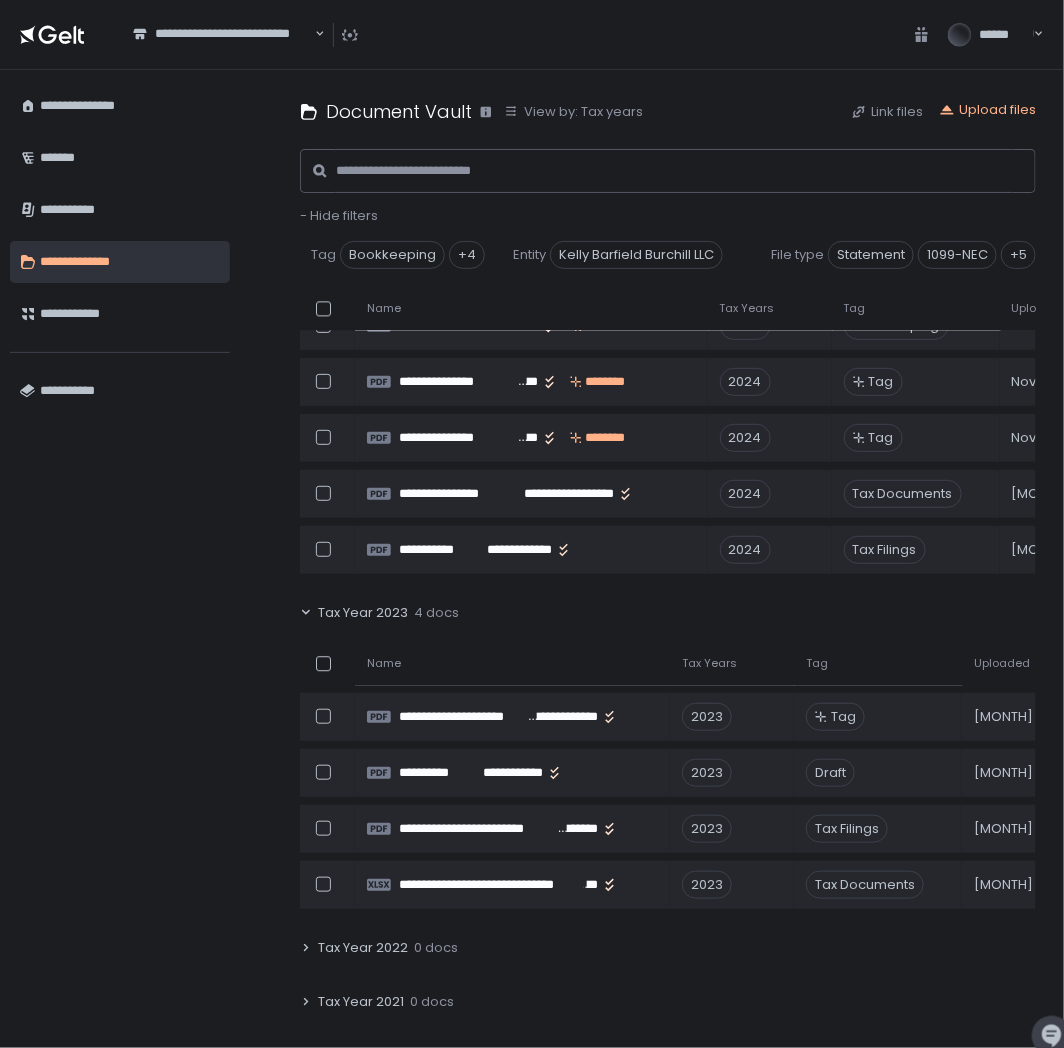 scroll, scrollTop: 1485, scrollLeft: 0, axis: vertical 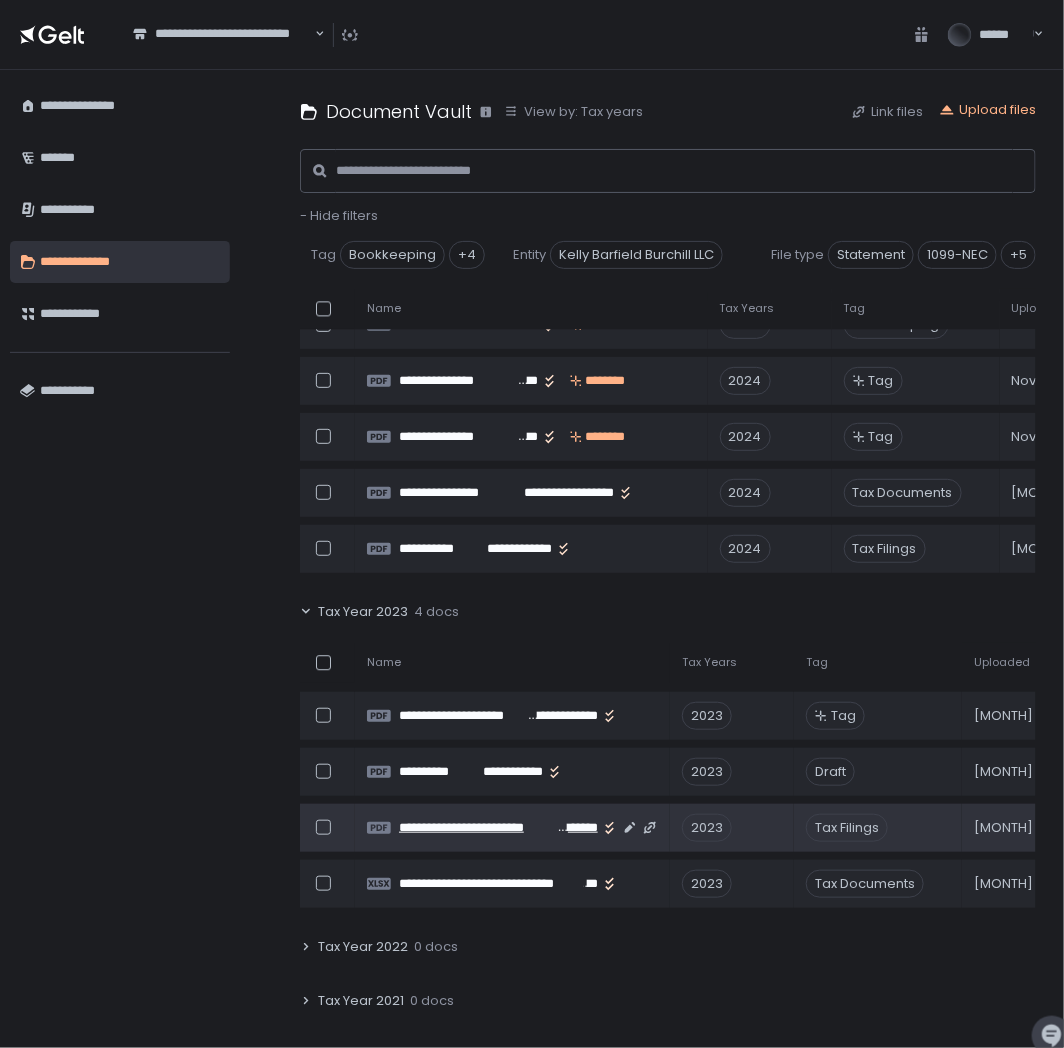 click on "**********" at bounding box center [478, 828] 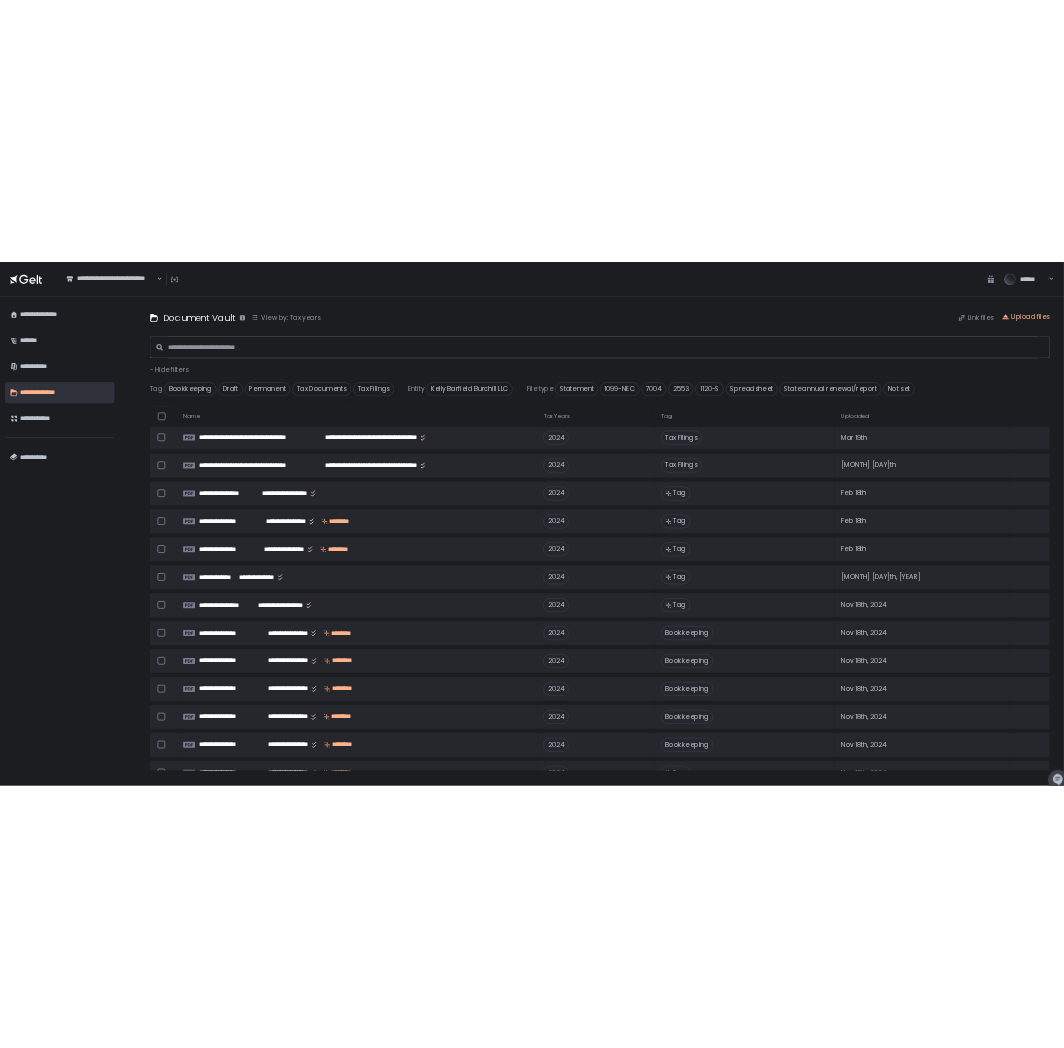 scroll, scrollTop: 707, scrollLeft: 0, axis: vertical 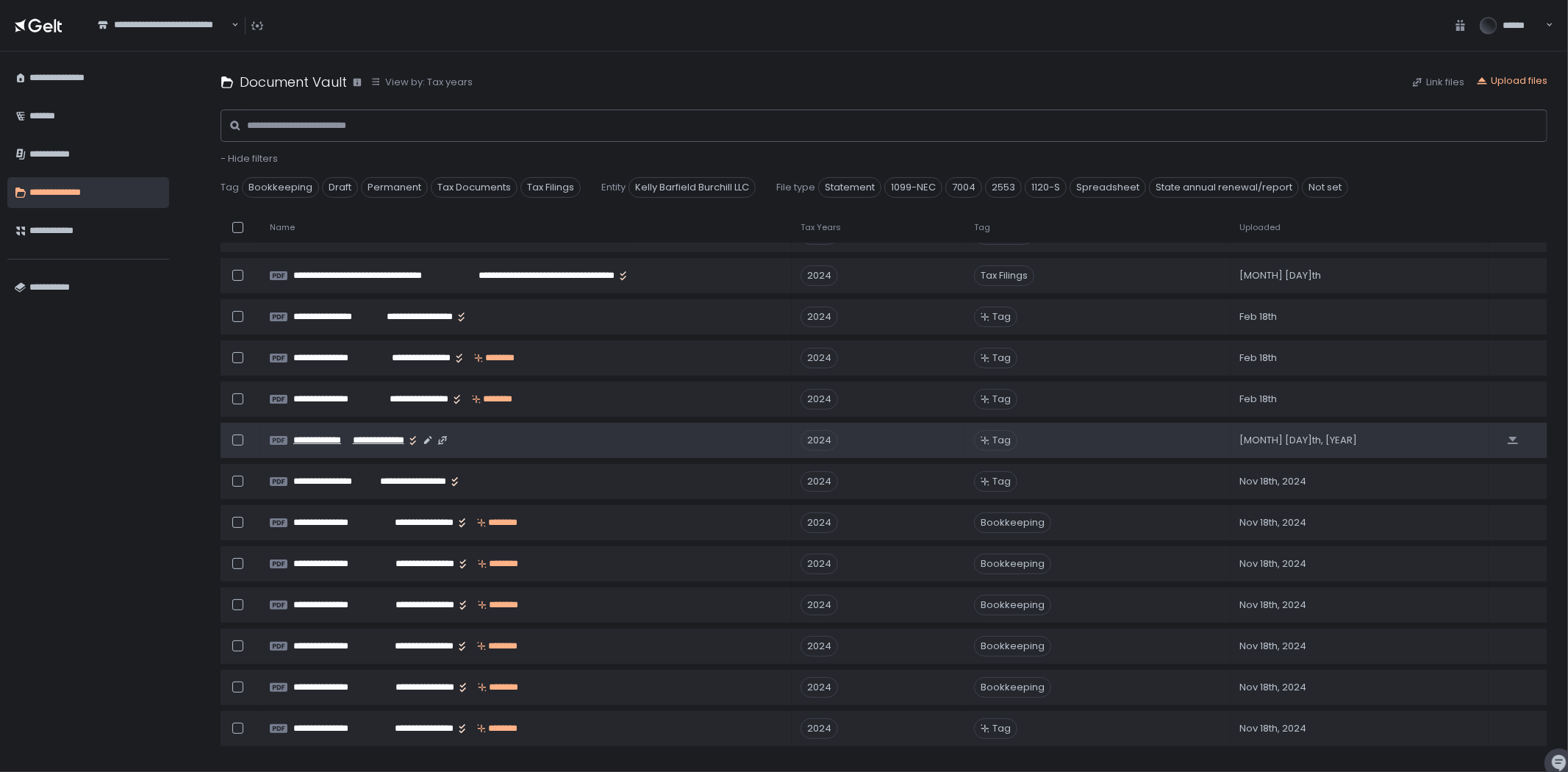 click on "**********" at bounding box center [377, 440] 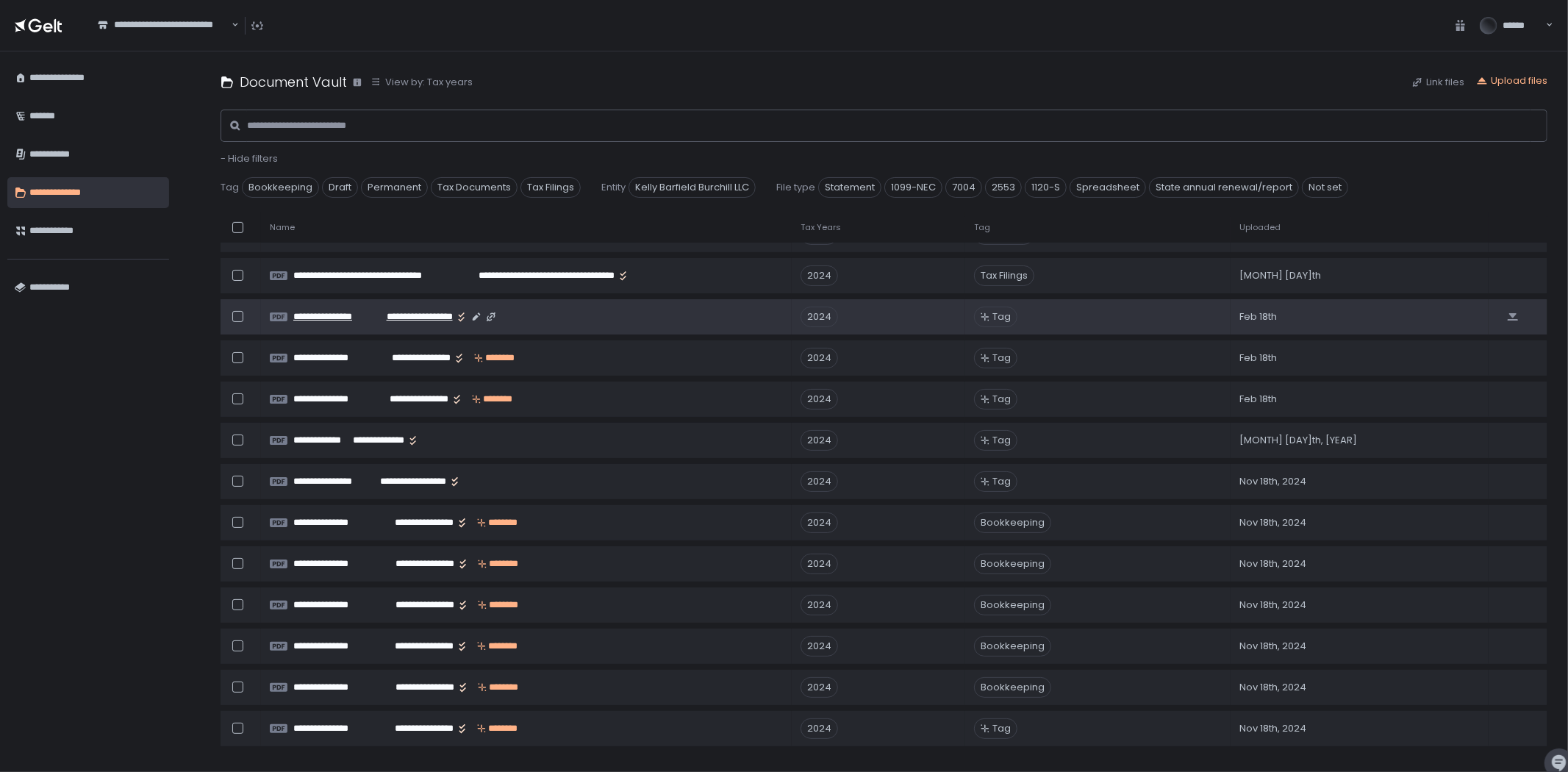 click on "**********" at bounding box center [411, 317] 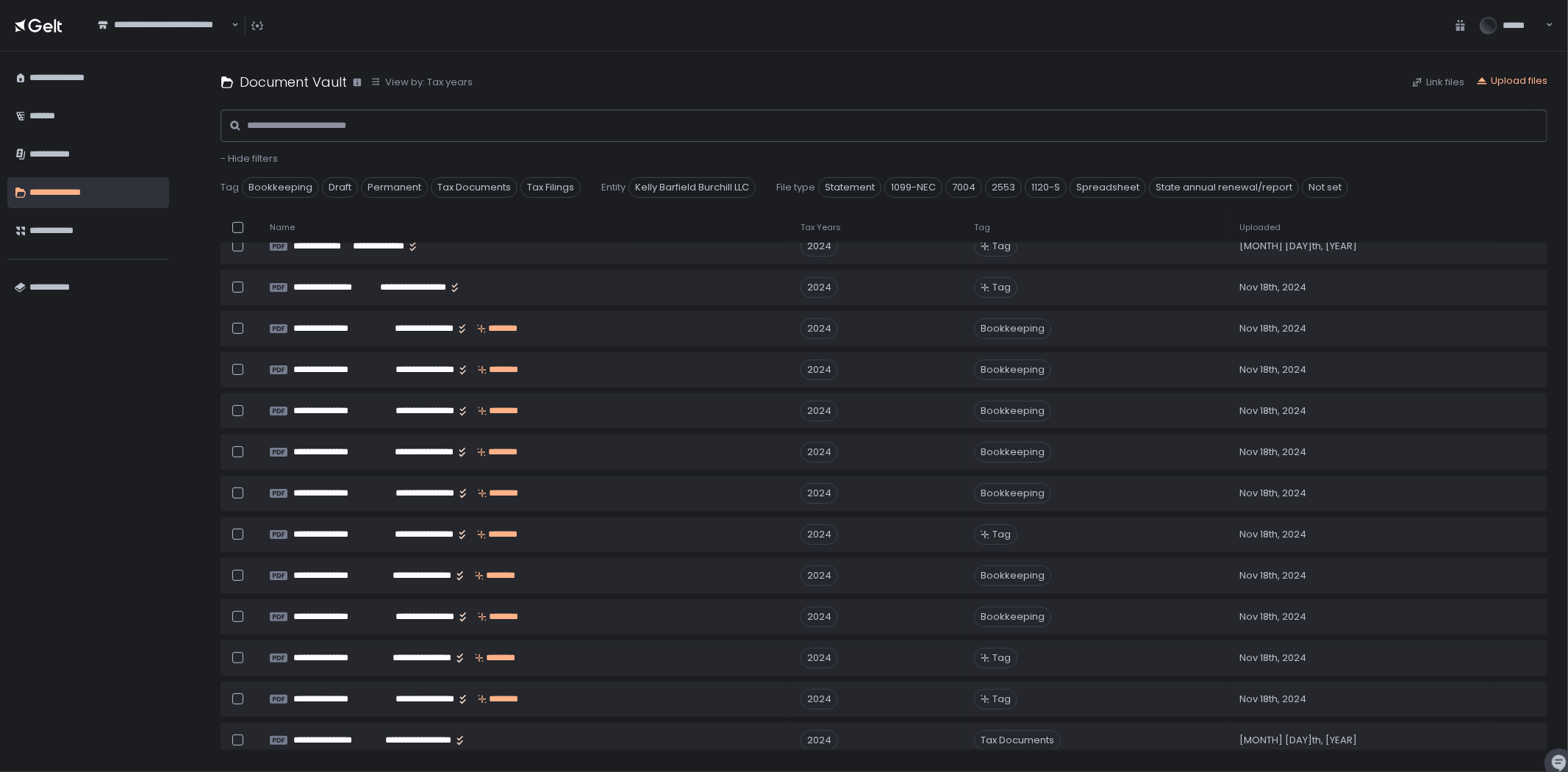 scroll, scrollTop: 765, scrollLeft: 0, axis: vertical 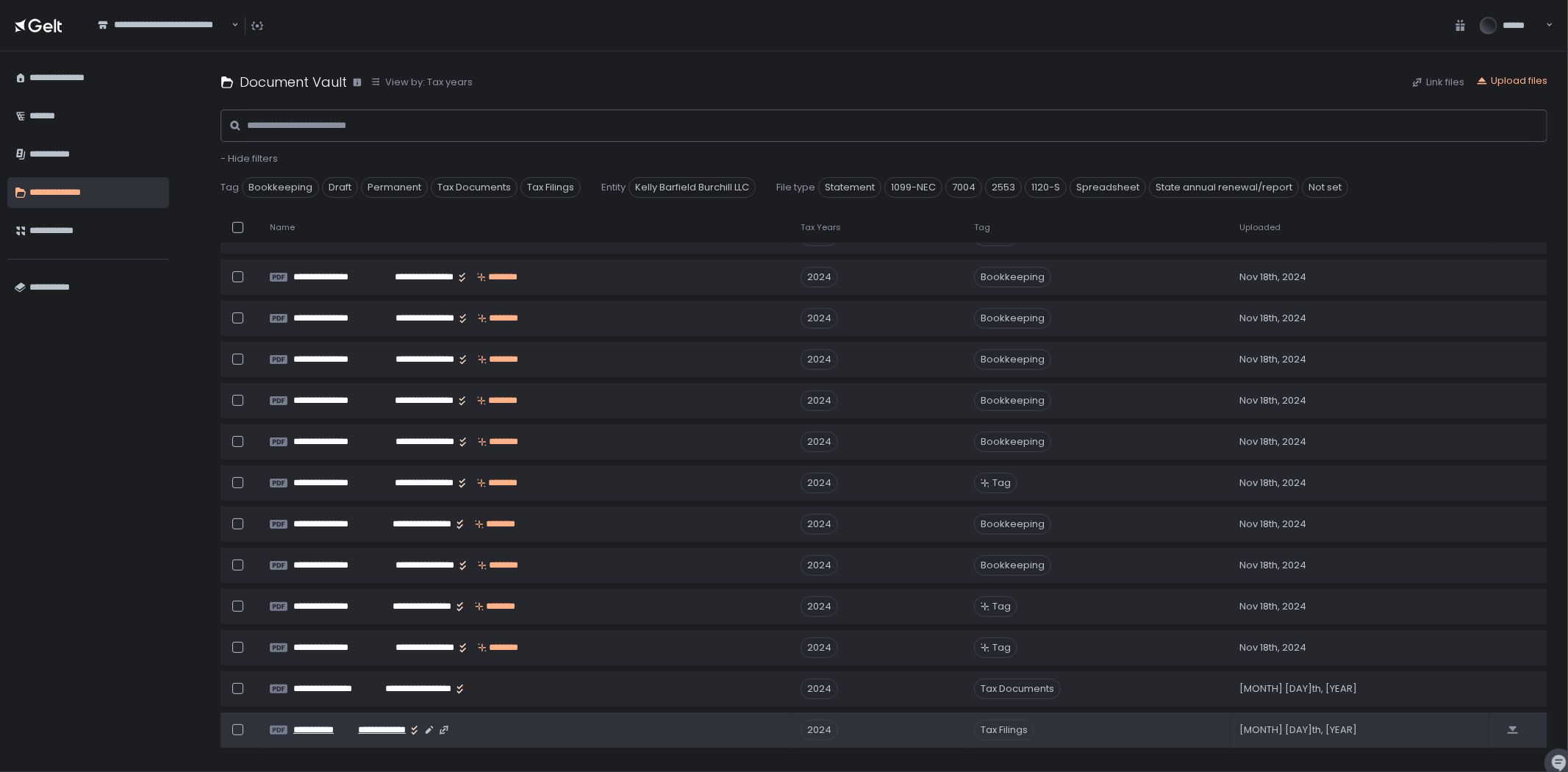 click on "**********" at bounding box center [380, 730] 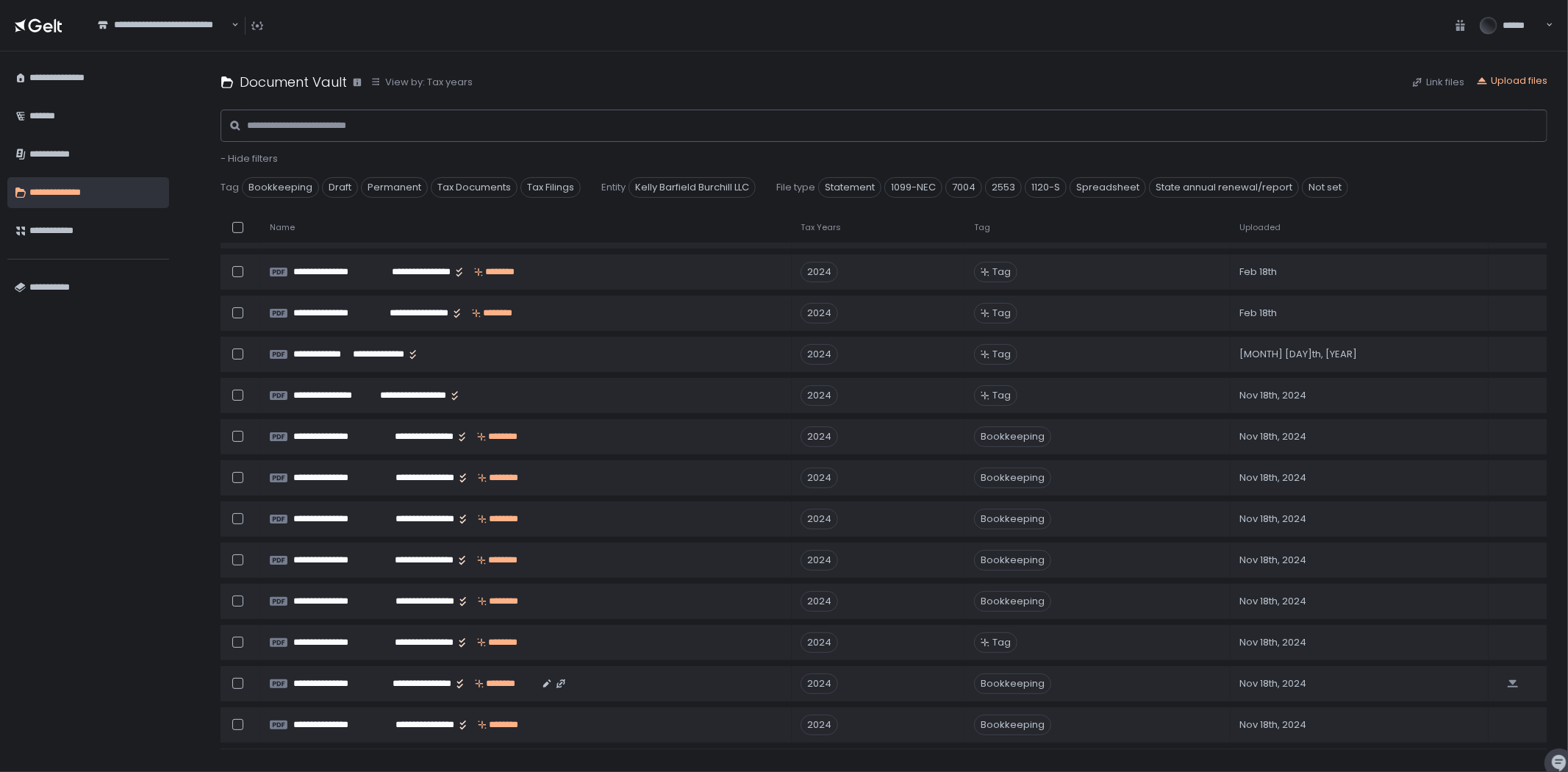scroll, scrollTop: 520, scrollLeft: 0, axis: vertical 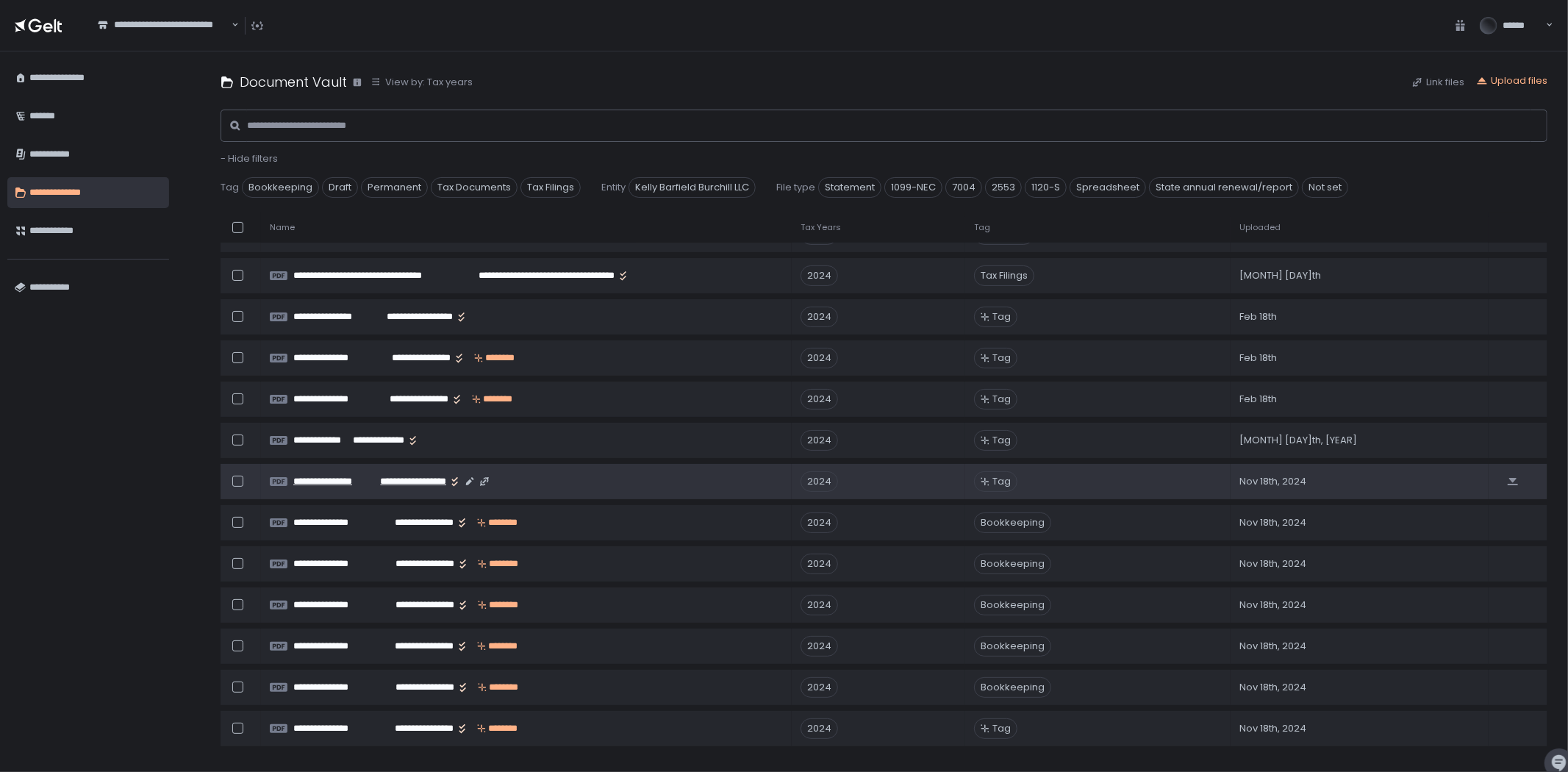 click on "**********" at bounding box center [331, 482] 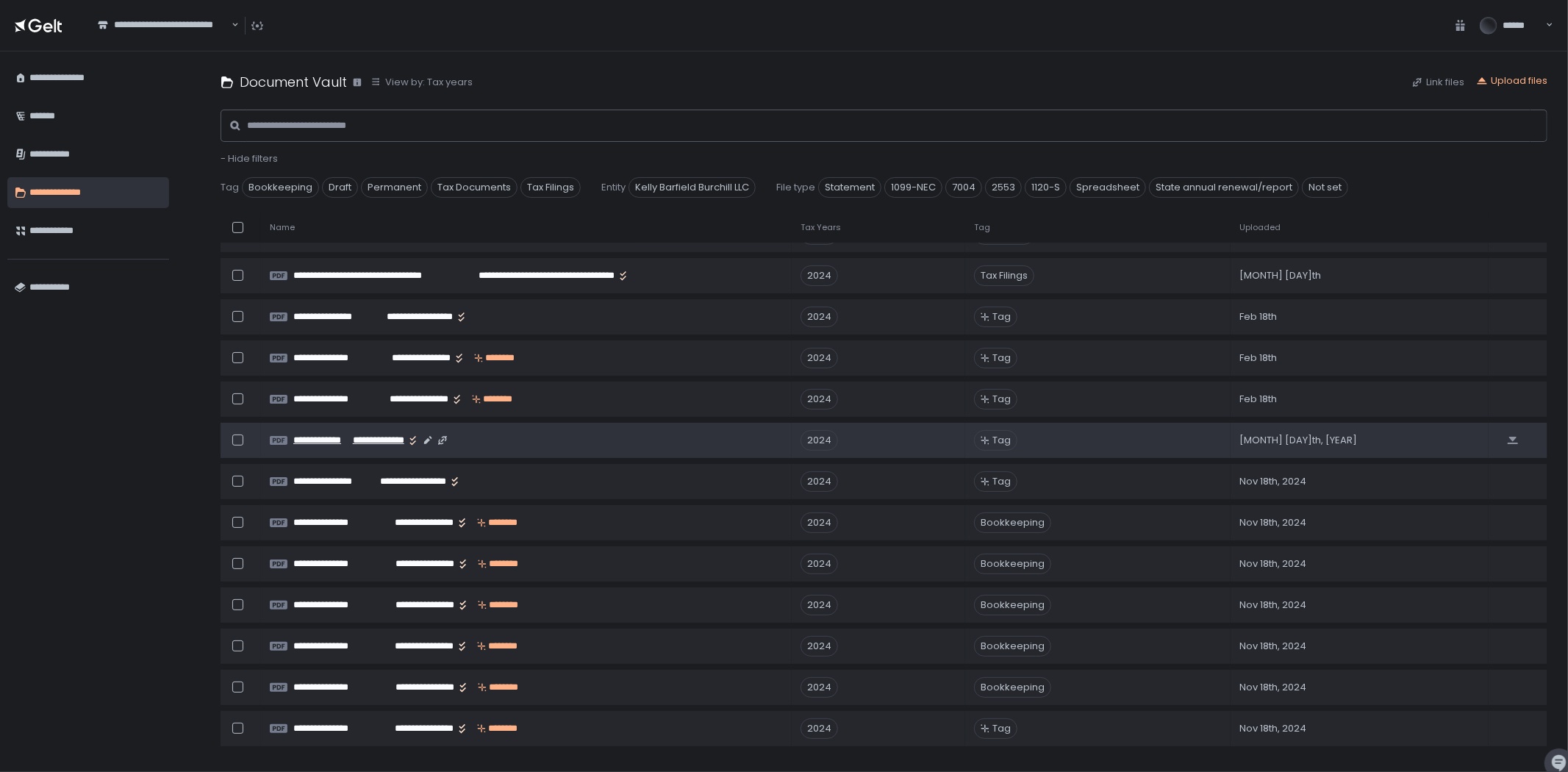 click on "**********" at bounding box center (377, 440) 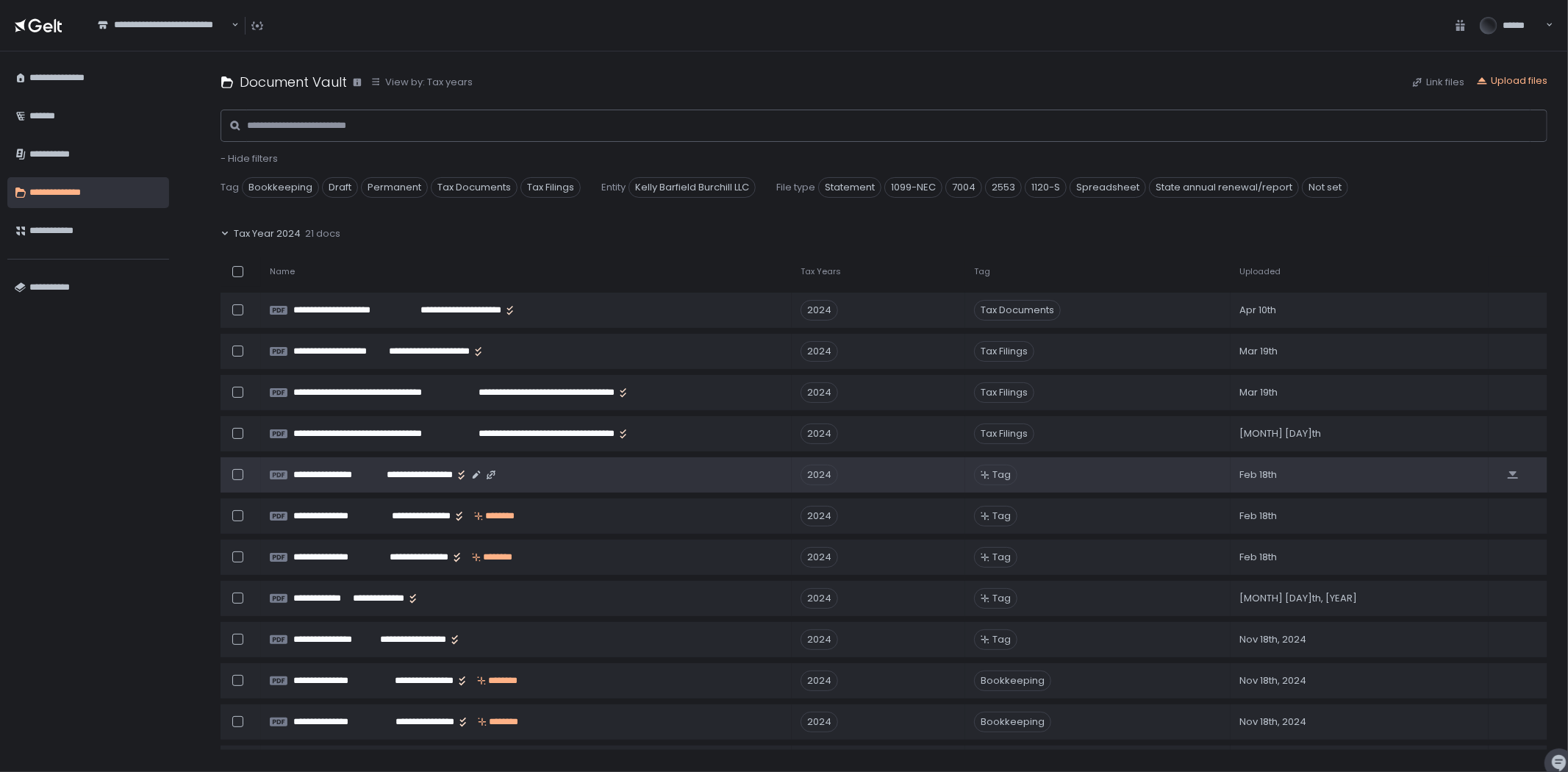 scroll, scrollTop: 357, scrollLeft: 0, axis: vertical 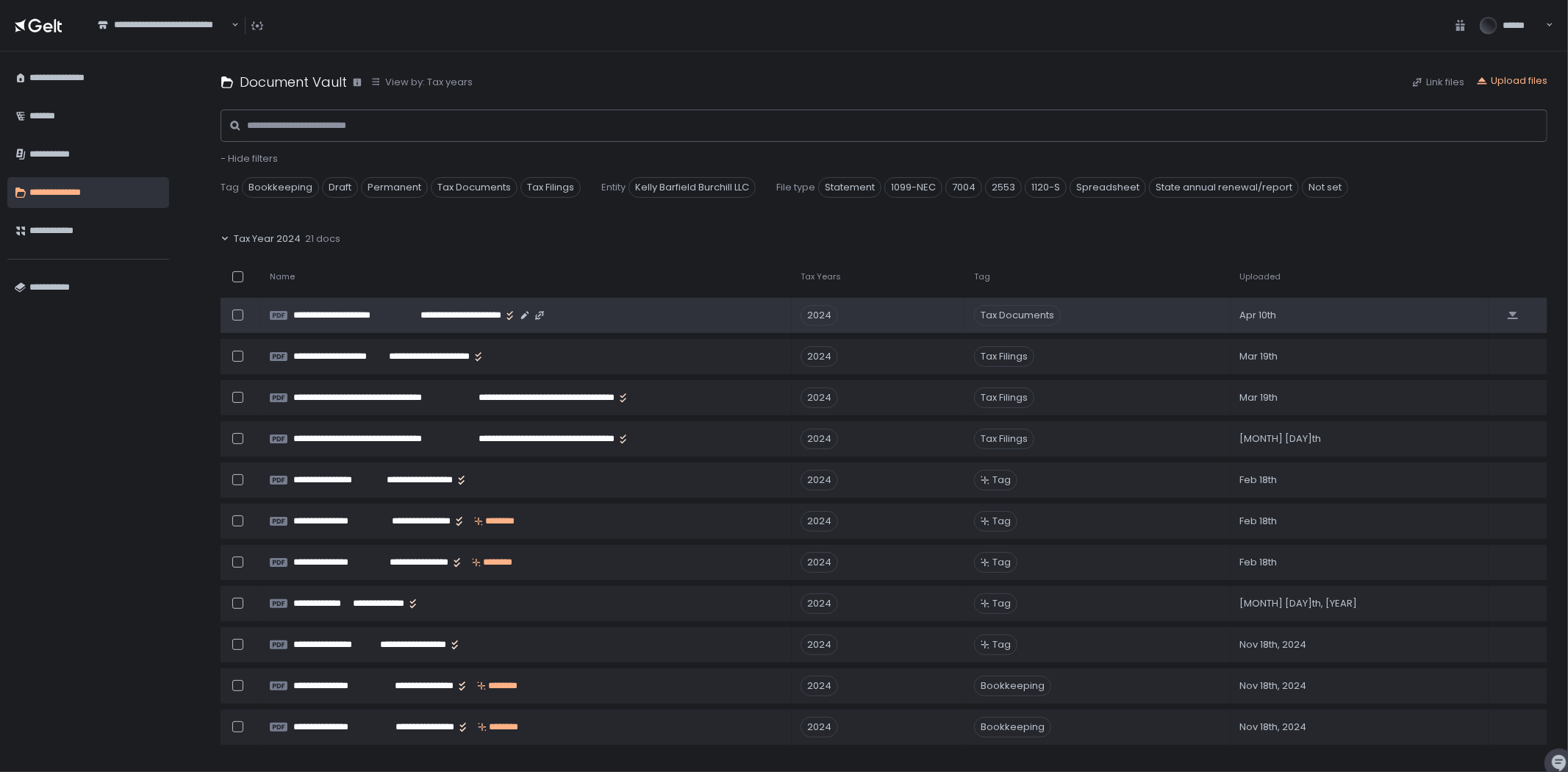 click on "**********" 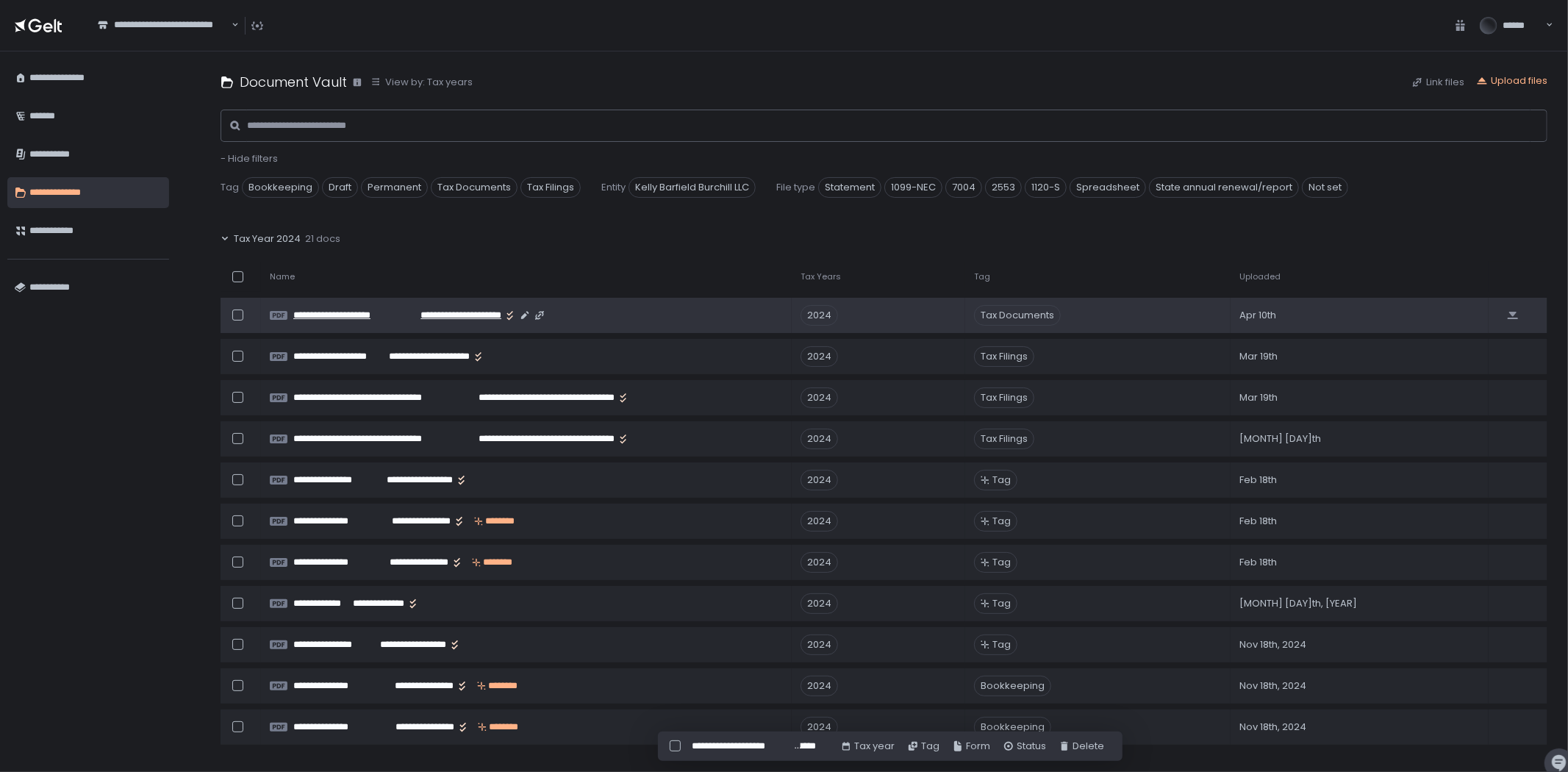 click on "**********" at bounding box center (450, 315) 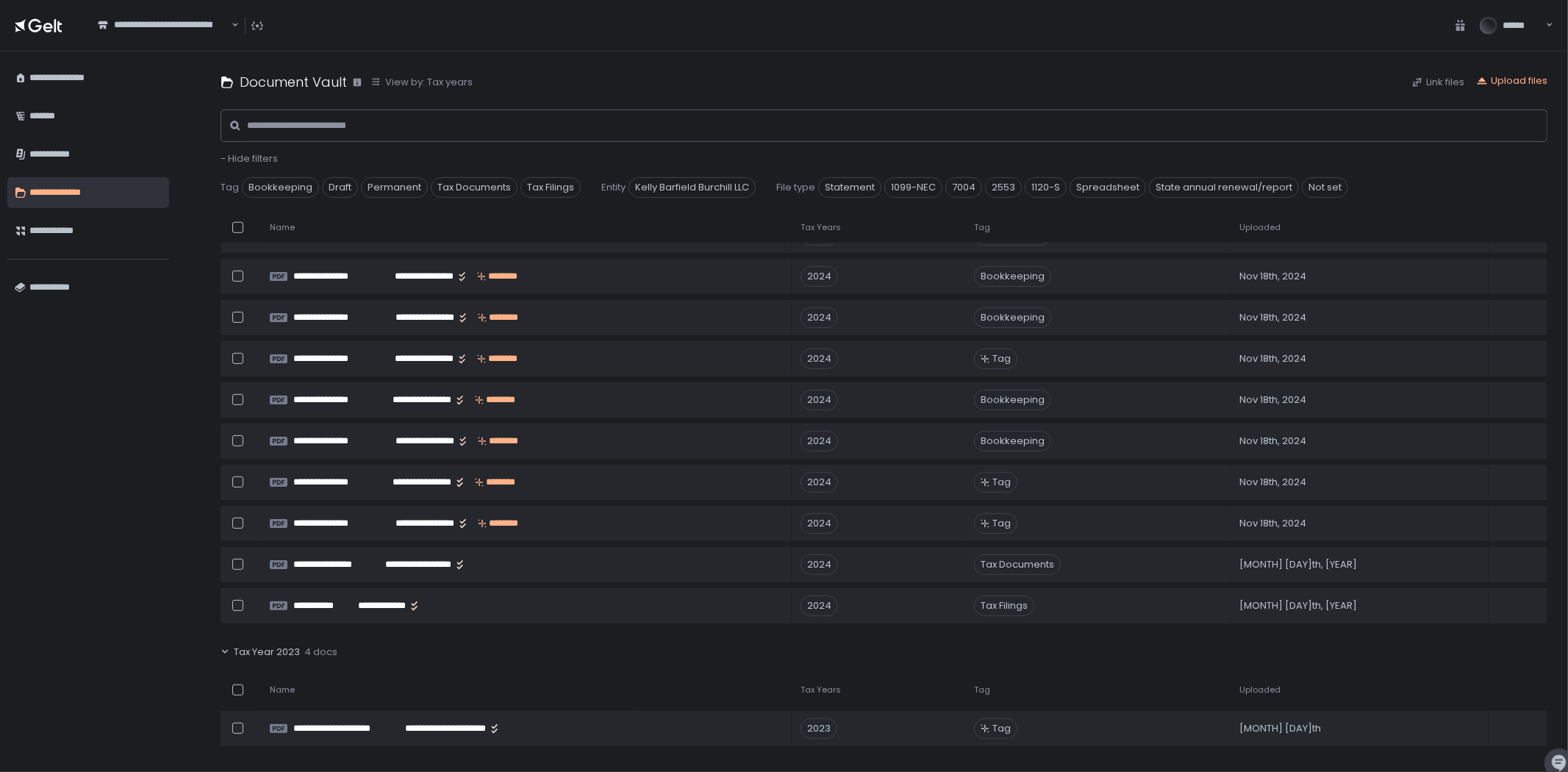 scroll, scrollTop: 898, scrollLeft: 0, axis: vertical 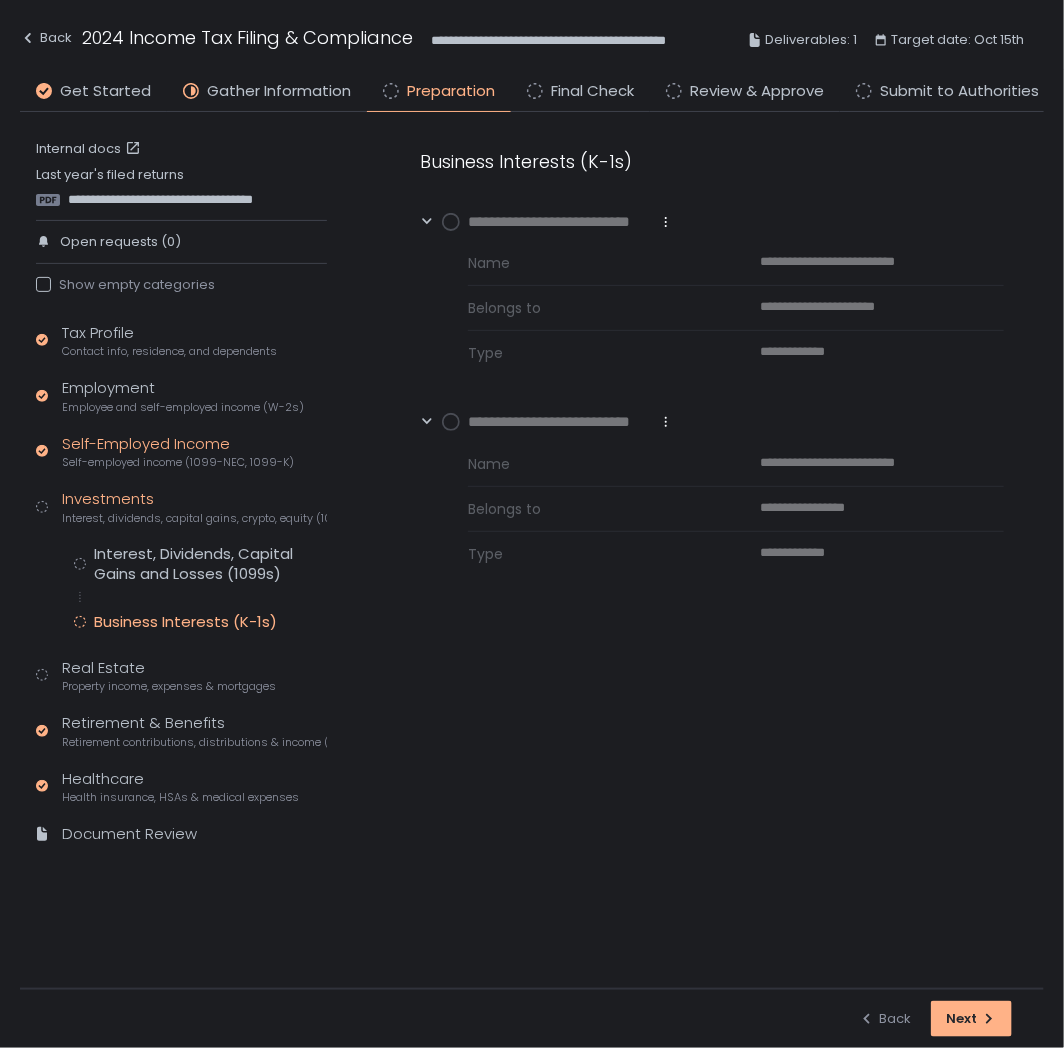 click on "Self-Employed Income Self-employed income (1099-NEC, 1099-K)" 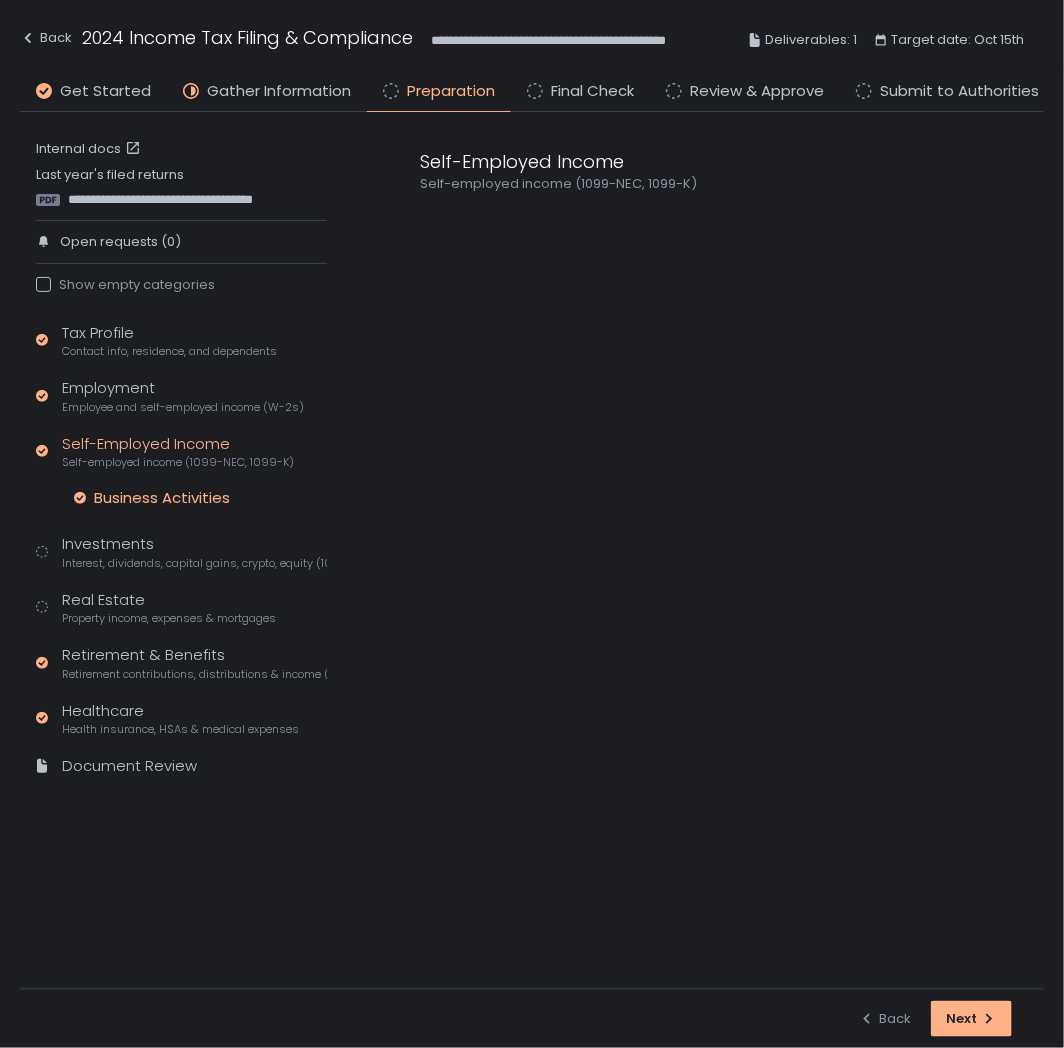 click on "Business Activities" 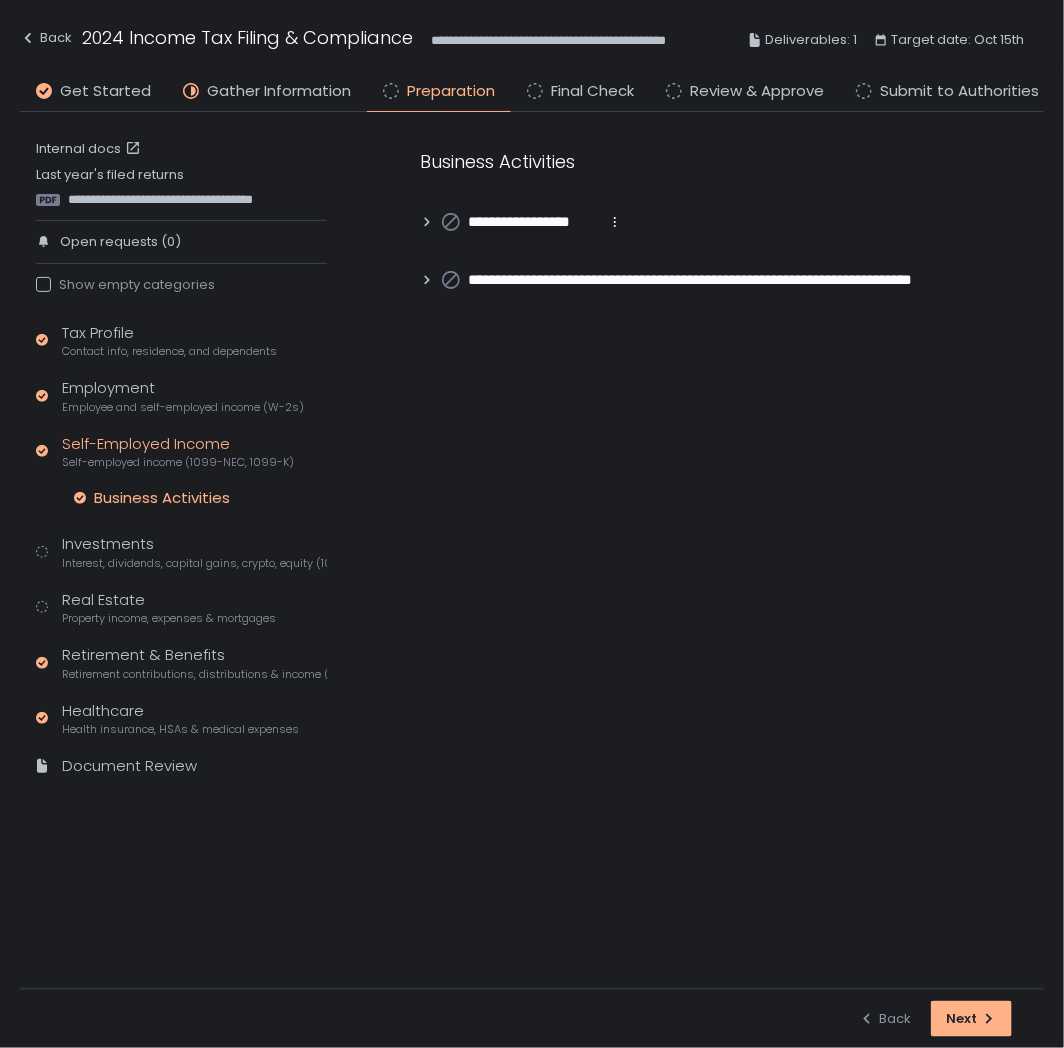 click 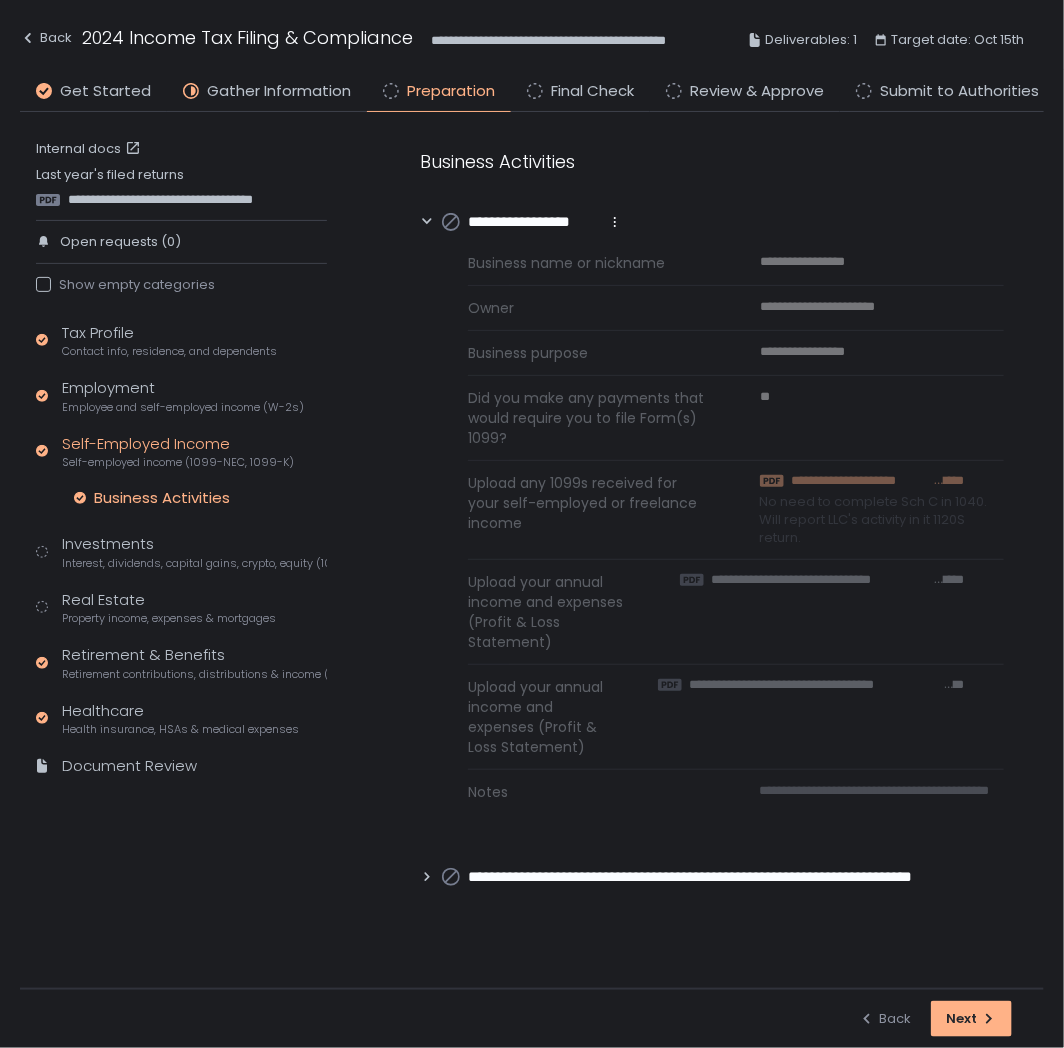click on "**********" at bounding box center [861, 481] 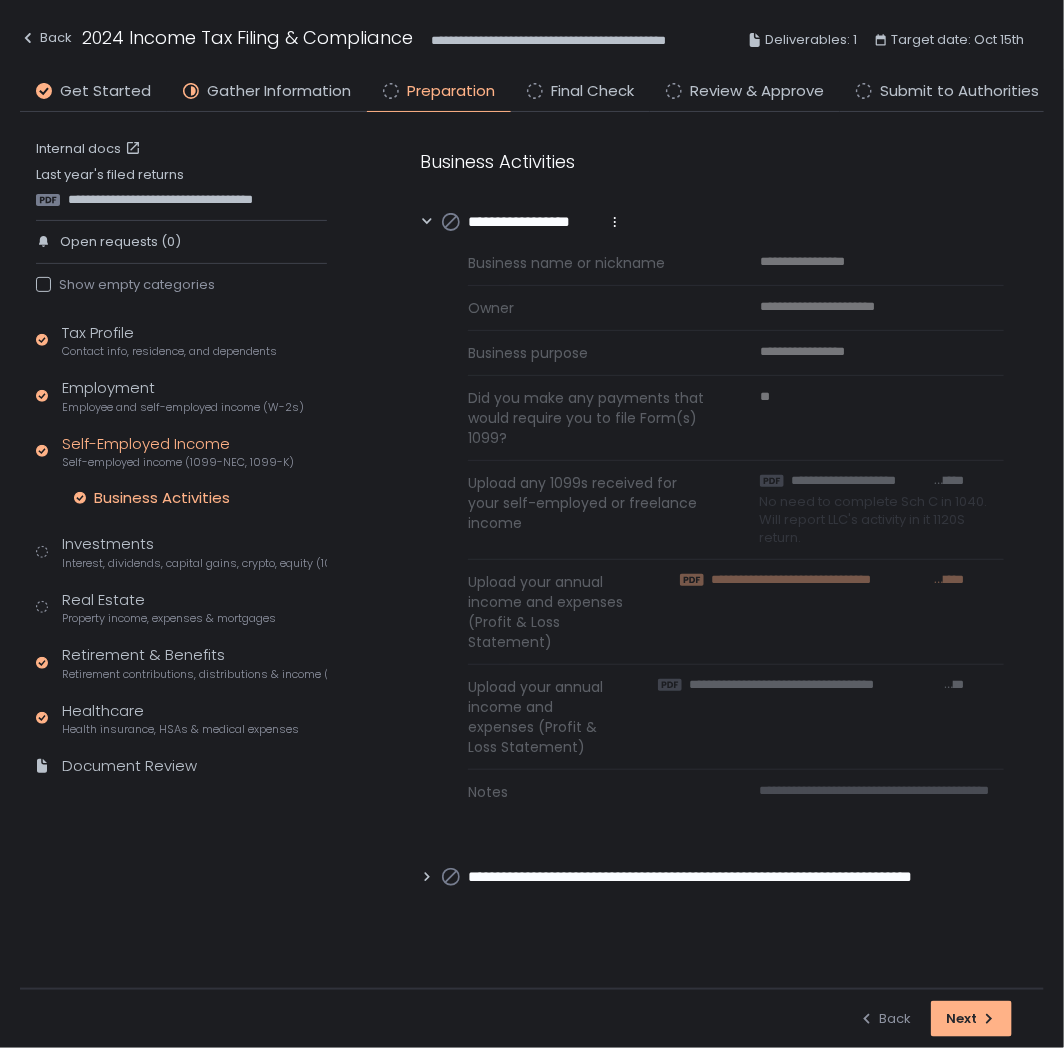 click on "**********" at bounding box center (821, 580) 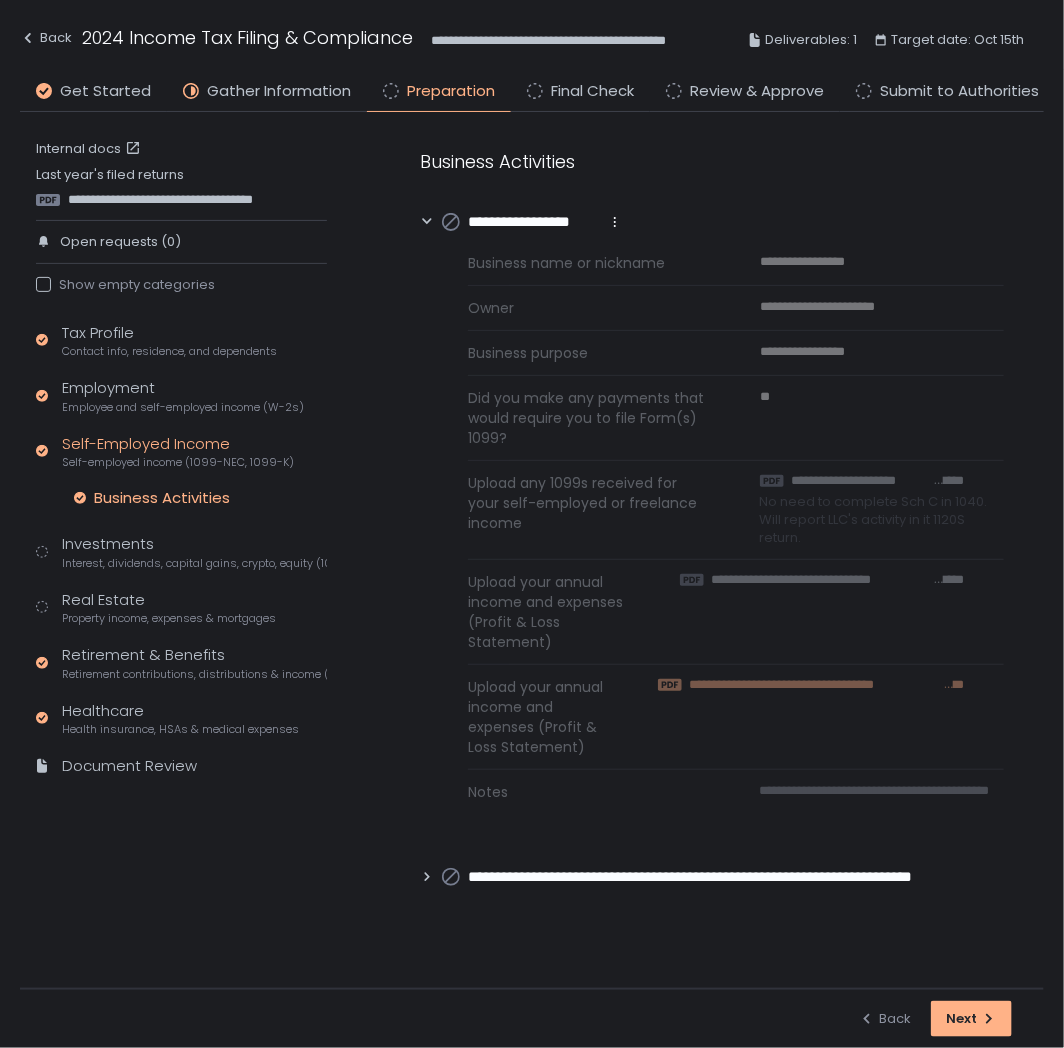 click on "**********" at bounding box center [817, 685] 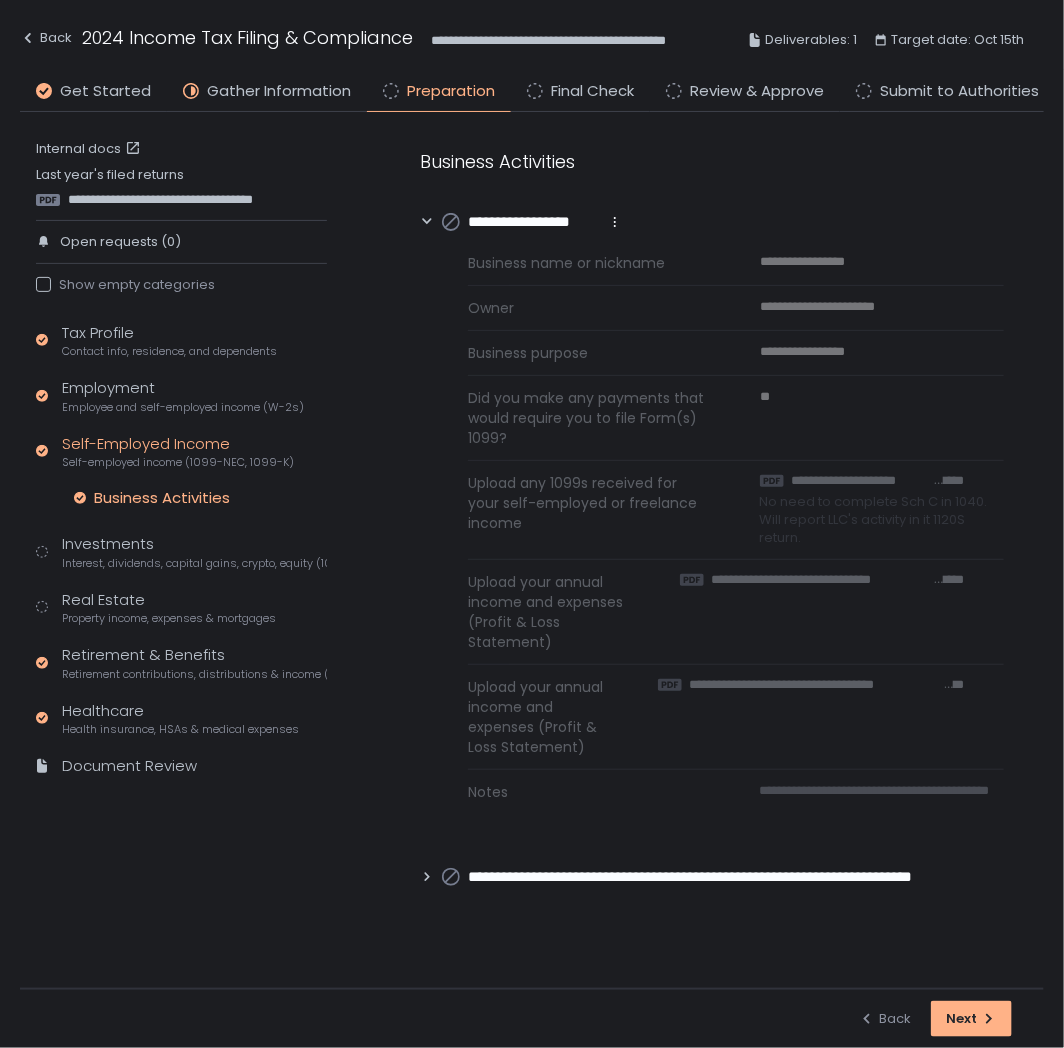click 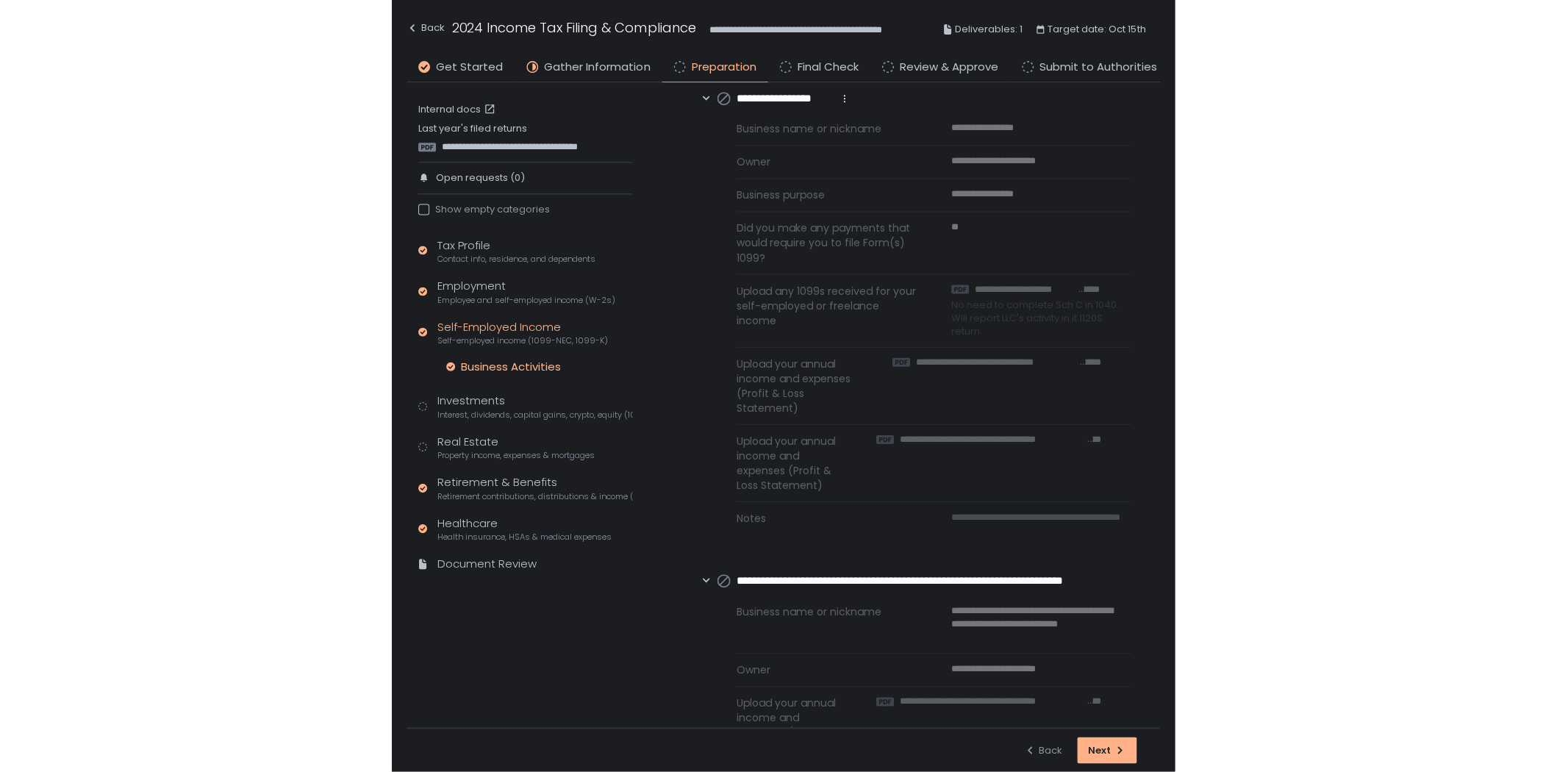 scroll, scrollTop: 129, scrollLeft: 0, axis: vertical 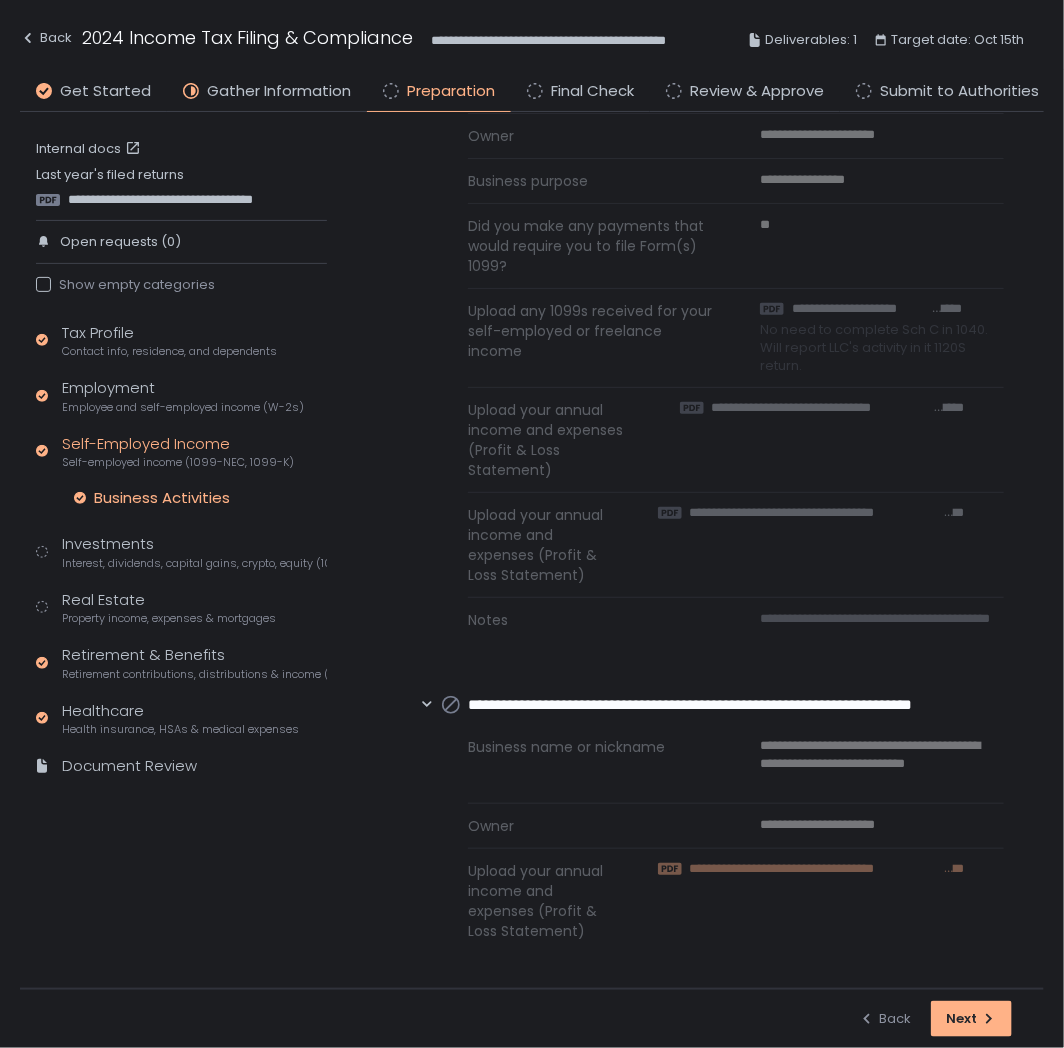 click on "**********" at bounding box center [817, 869] 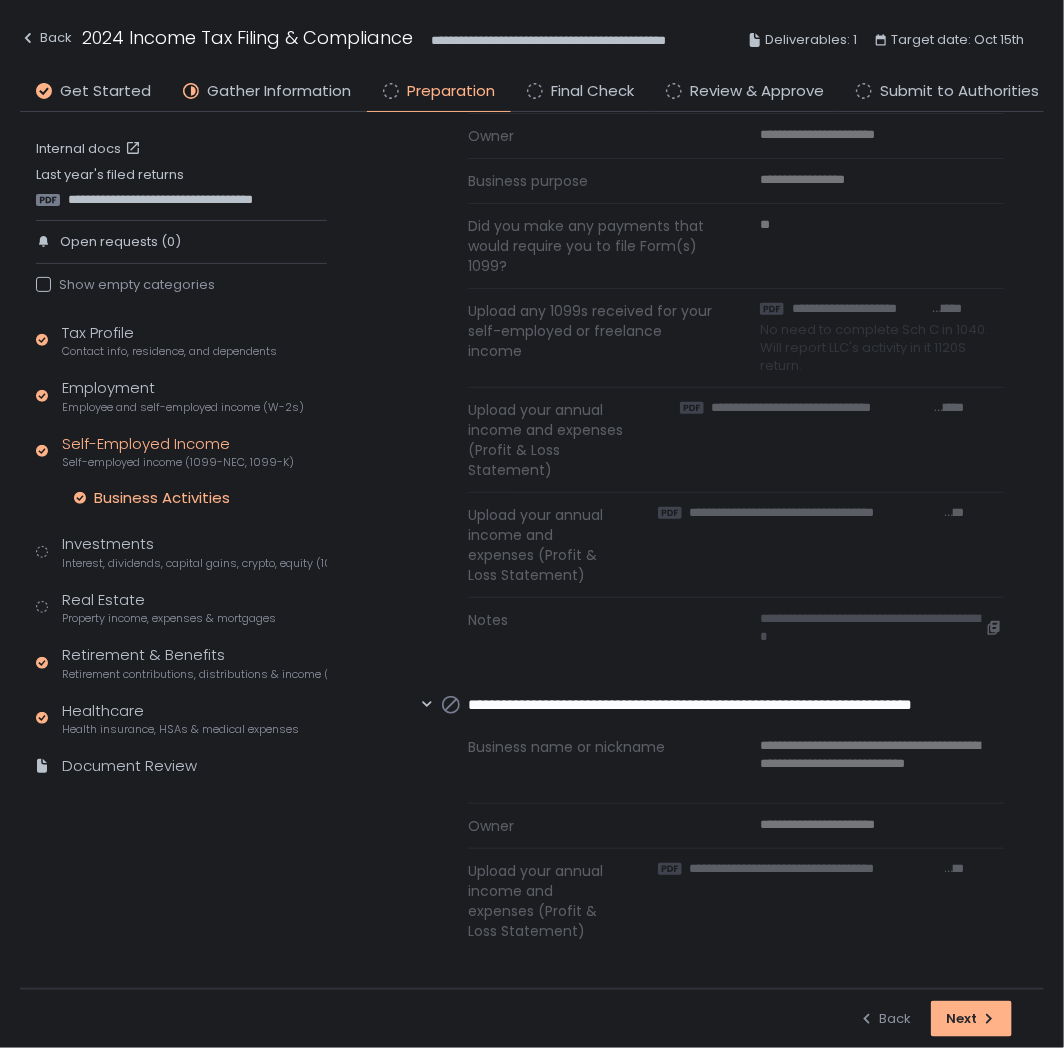click on "**********" 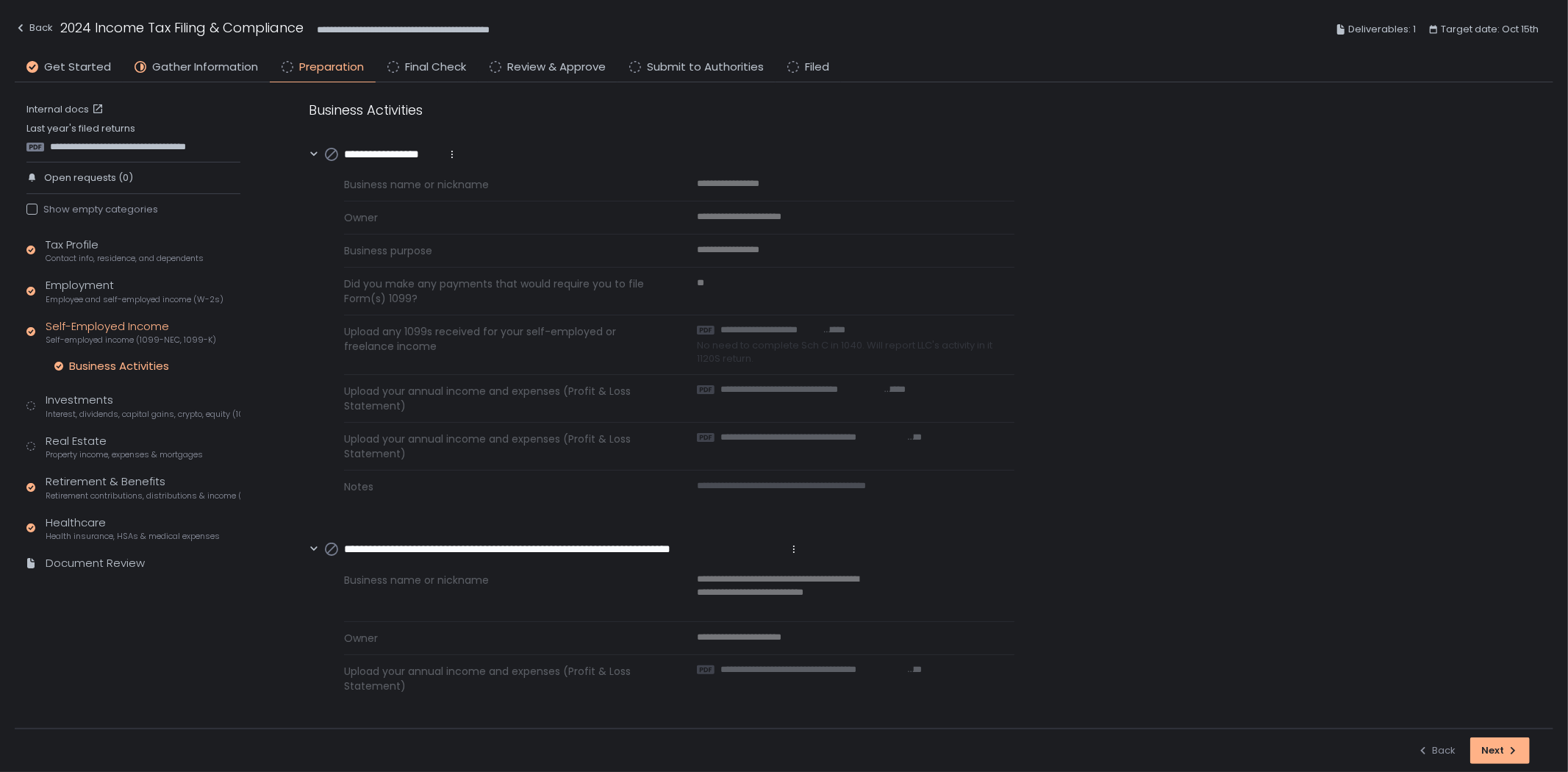 scroll, scrollTop: 0, scrollLeft: 0, axis: both 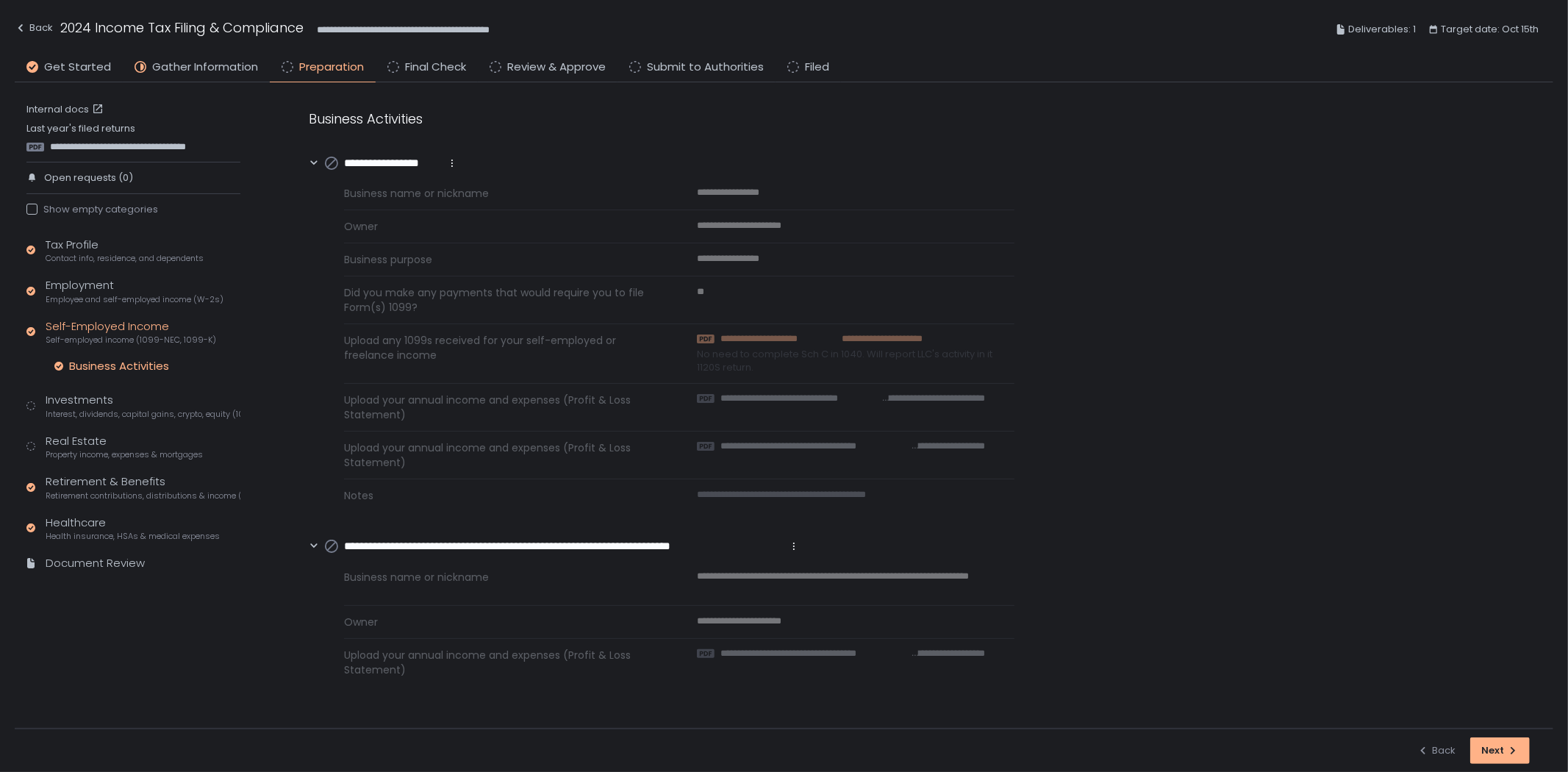 click on "**********" at bounding box center [771, 339] 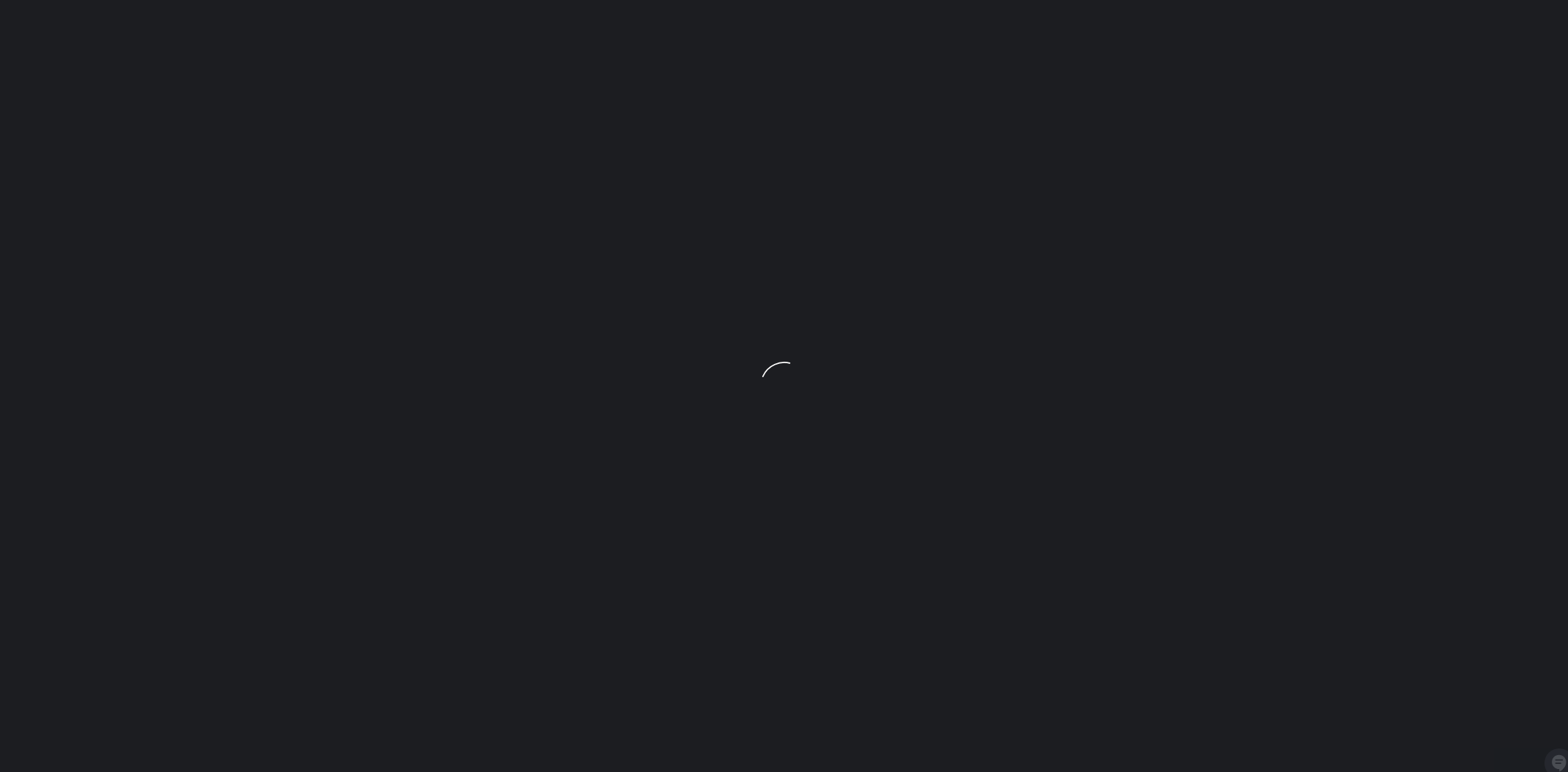 scroll, scrollTop: 0, scrollLeft: 0, axis: both 